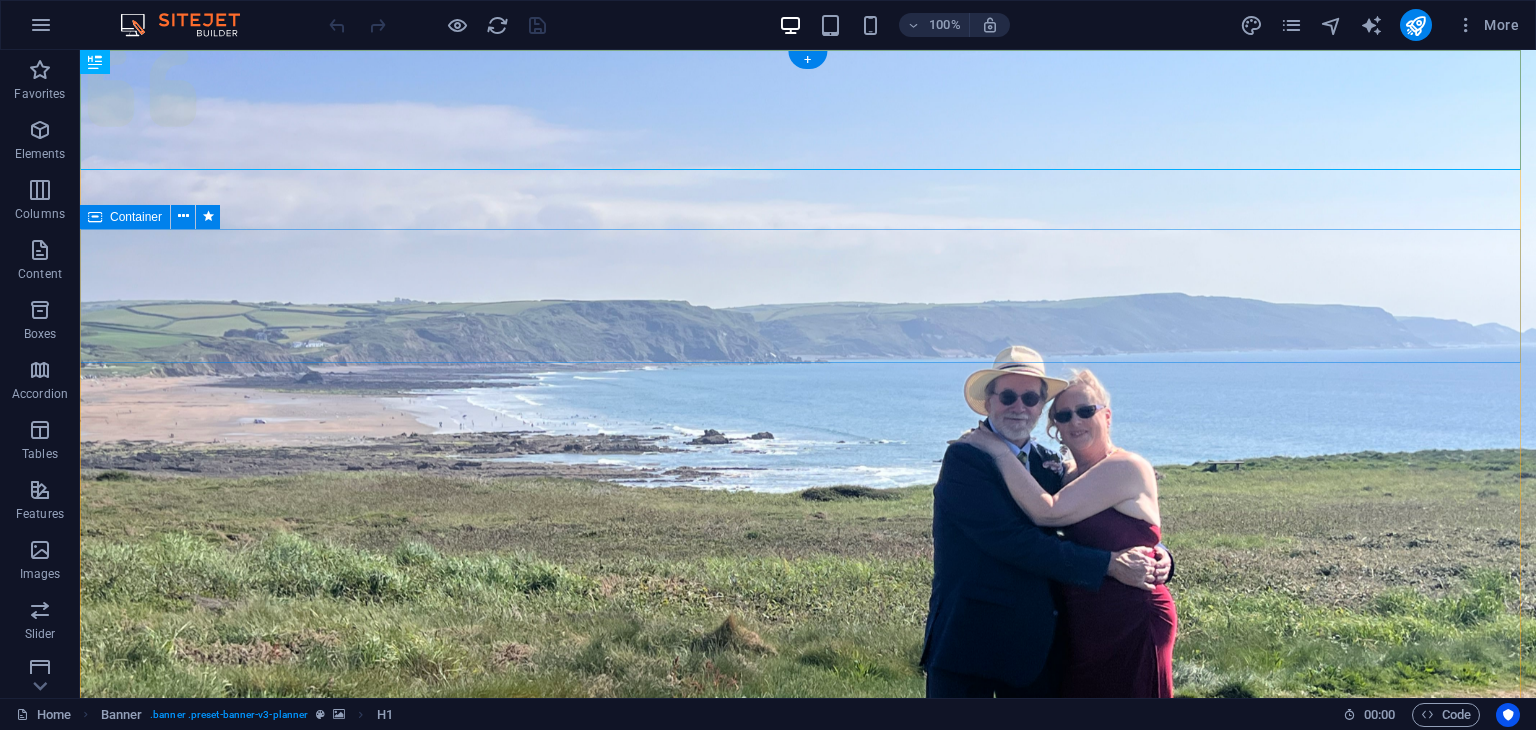 scroll, scrollTop: 0, scrollLeft: 0, axis: both 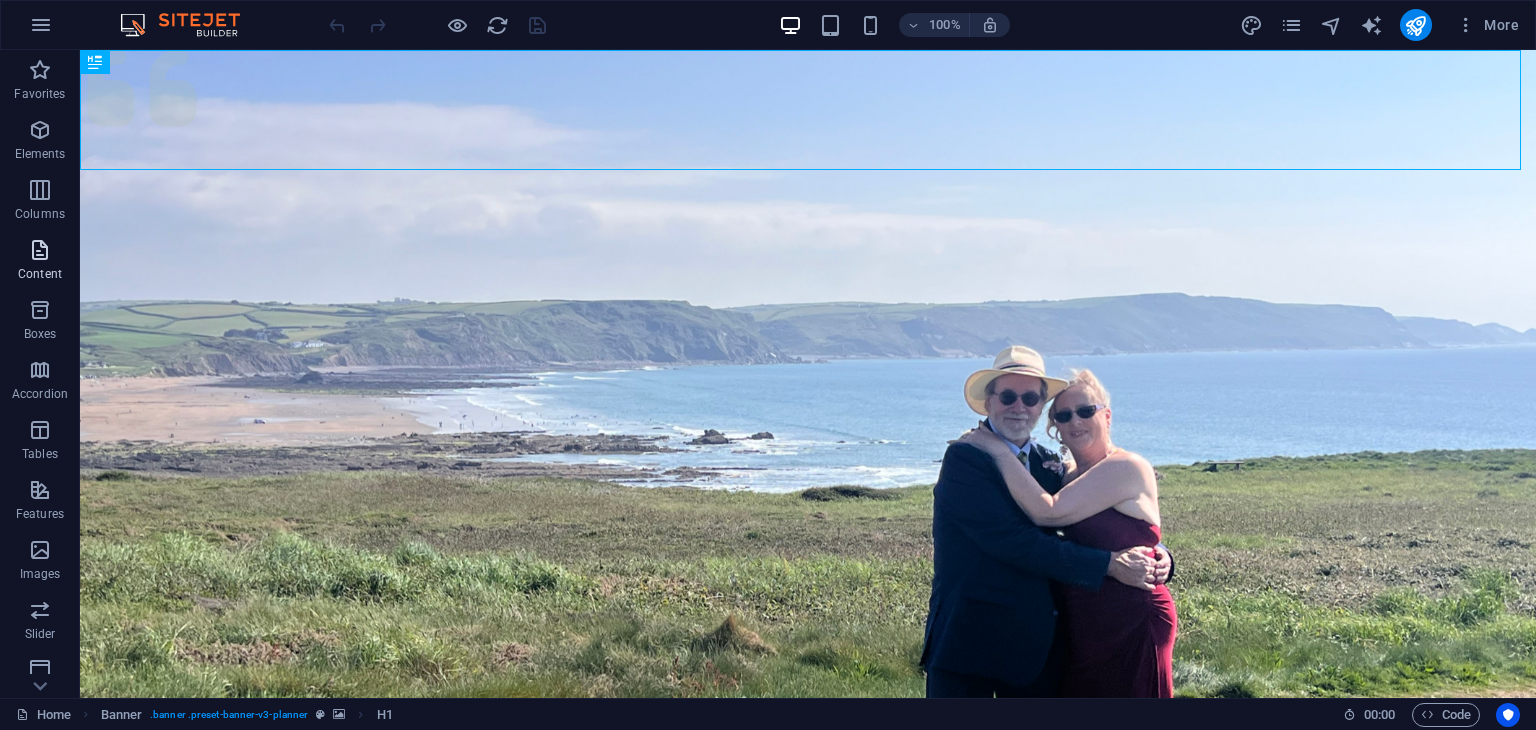 click on "Content" at bounding box center [40, 274] 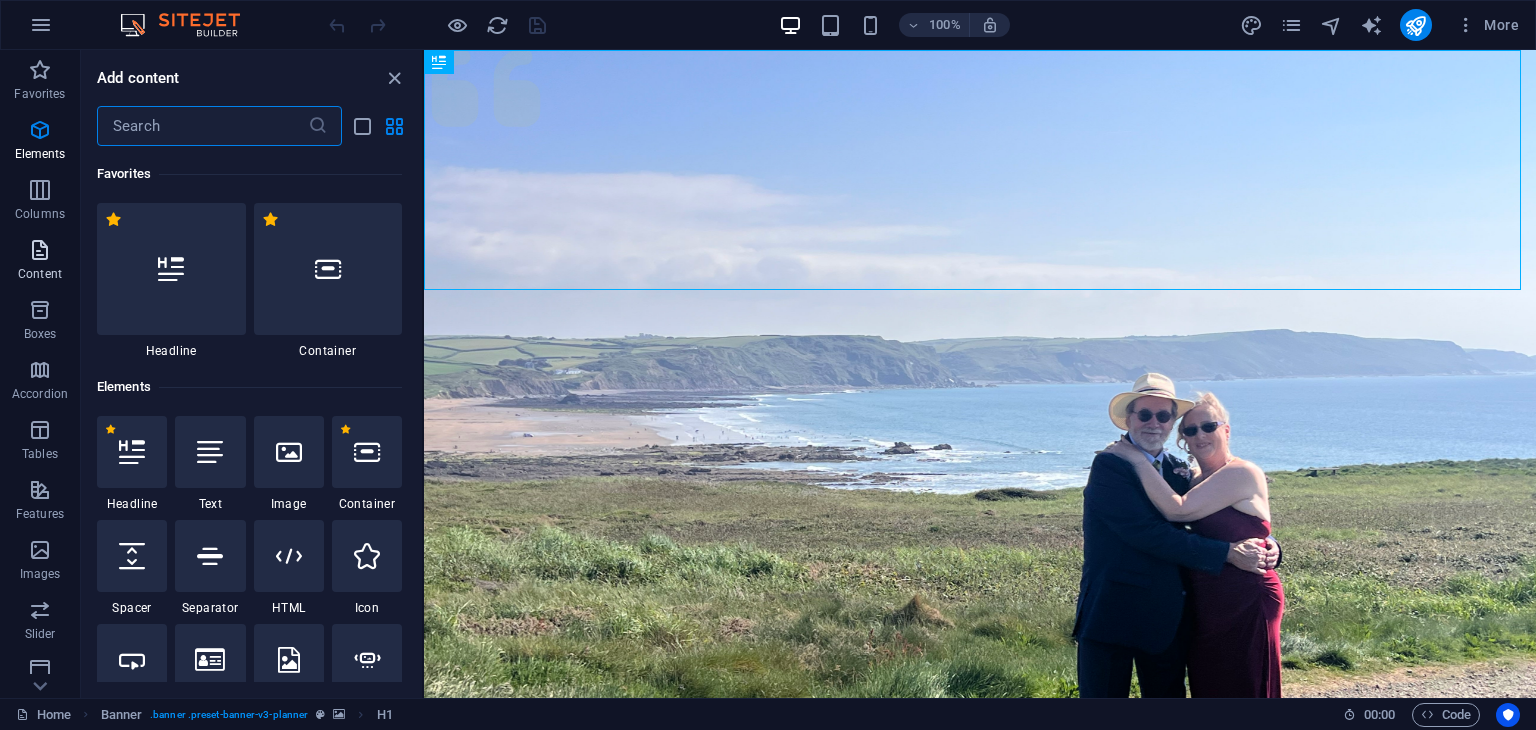 scroll, scrollTop: 3499, scrollLeft: 0, axis: vertical 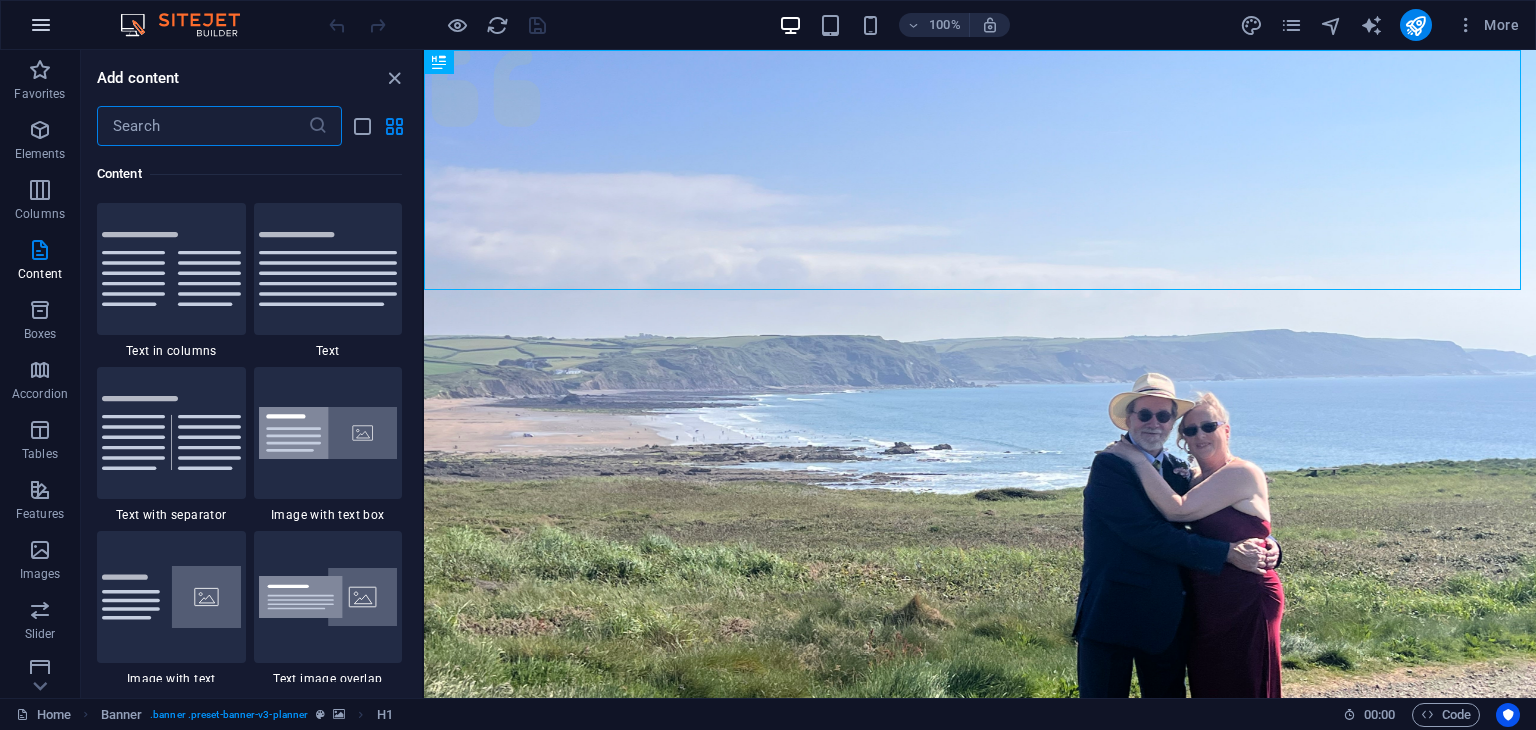 click at bounding box center [41, 25] 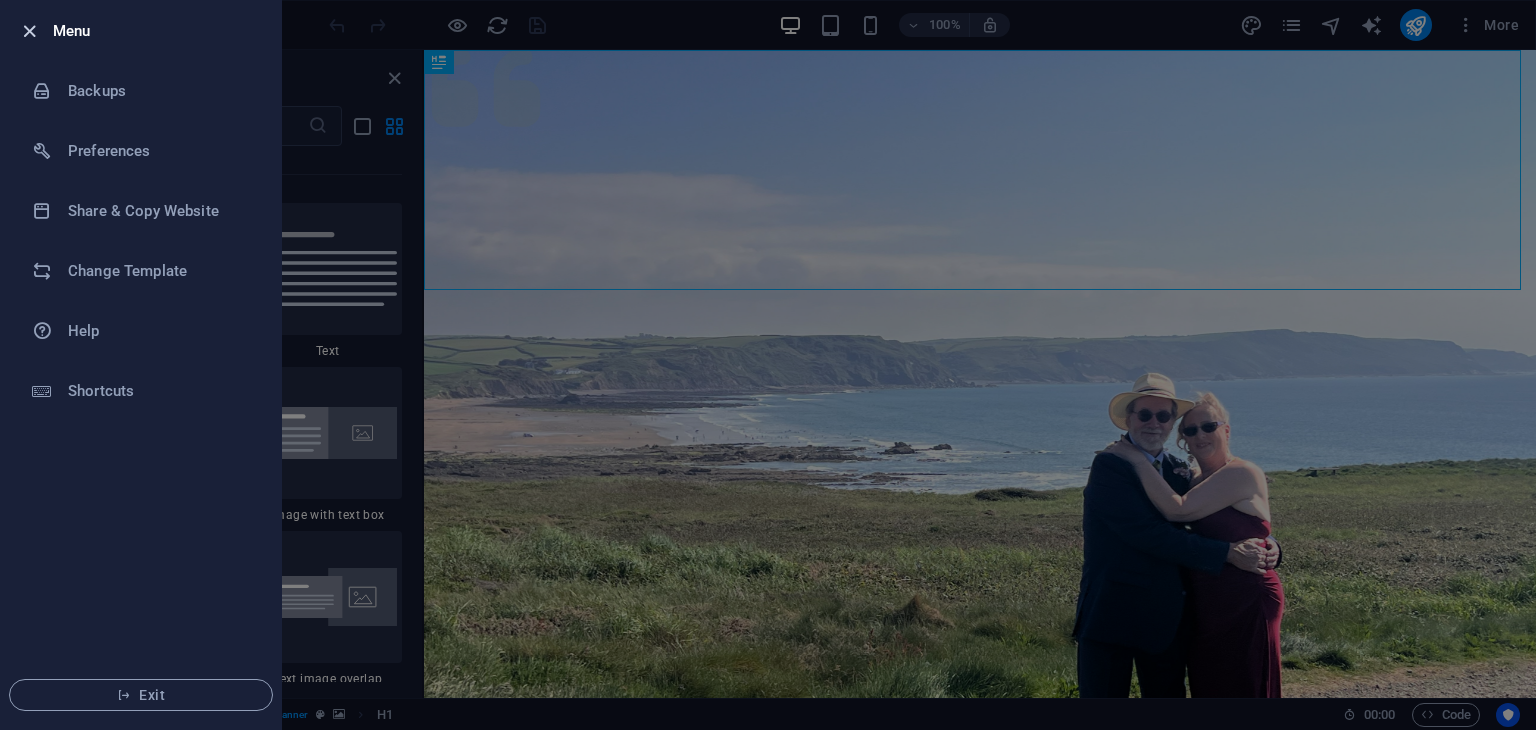 click at bounding box center [29, 31] 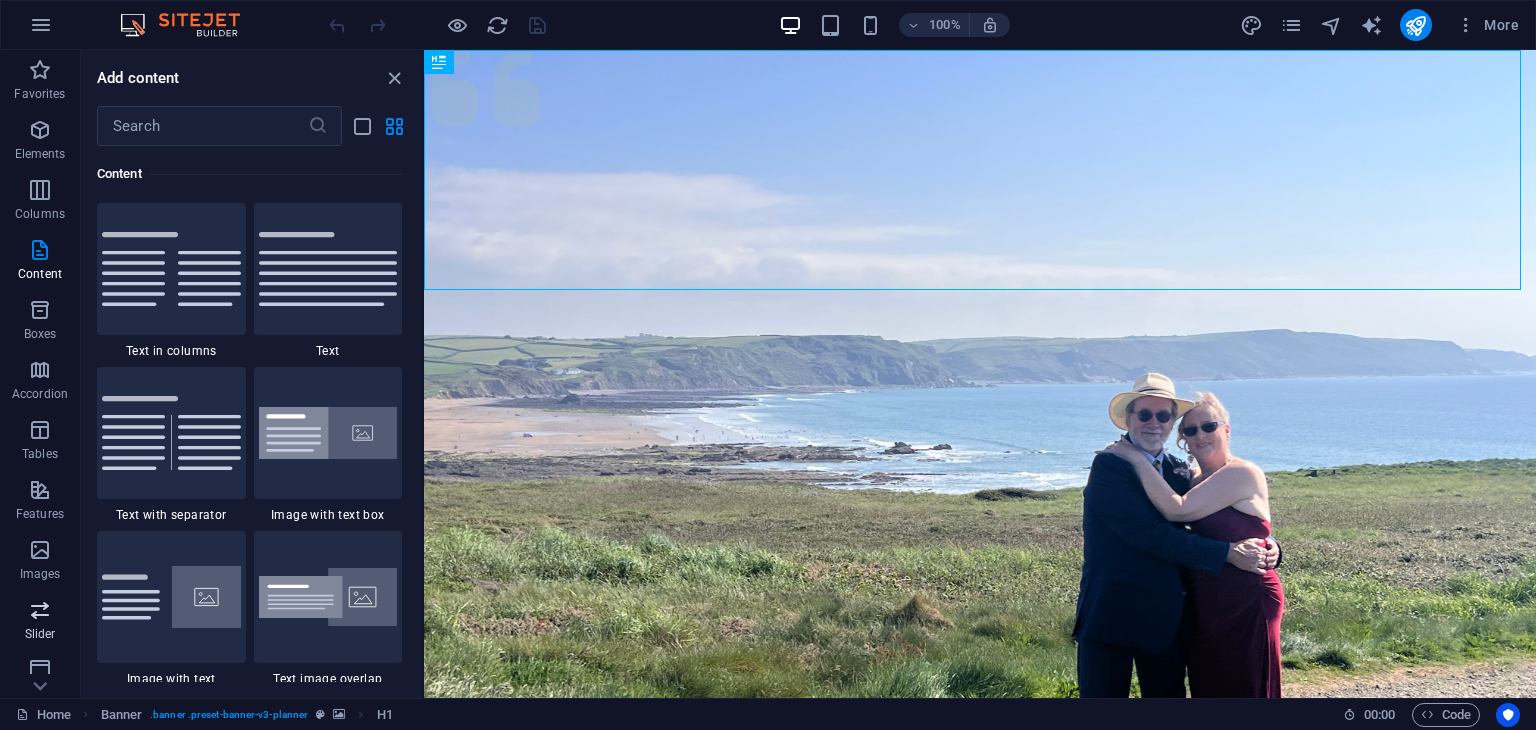 click on "Slider" at bounding box center [40, 622] 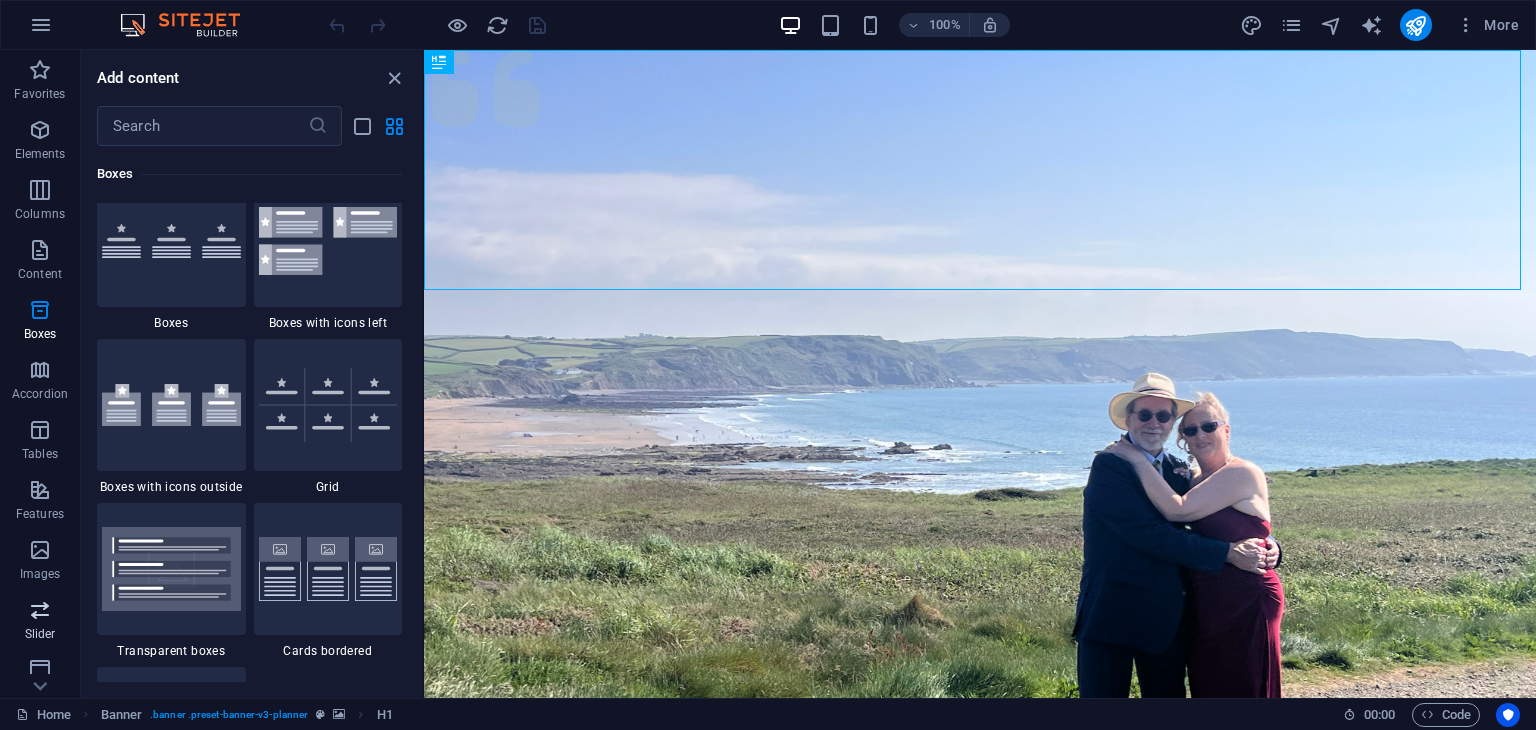 scroll, scrollTop: 11337, scrollLeft: 0, axis: vertical 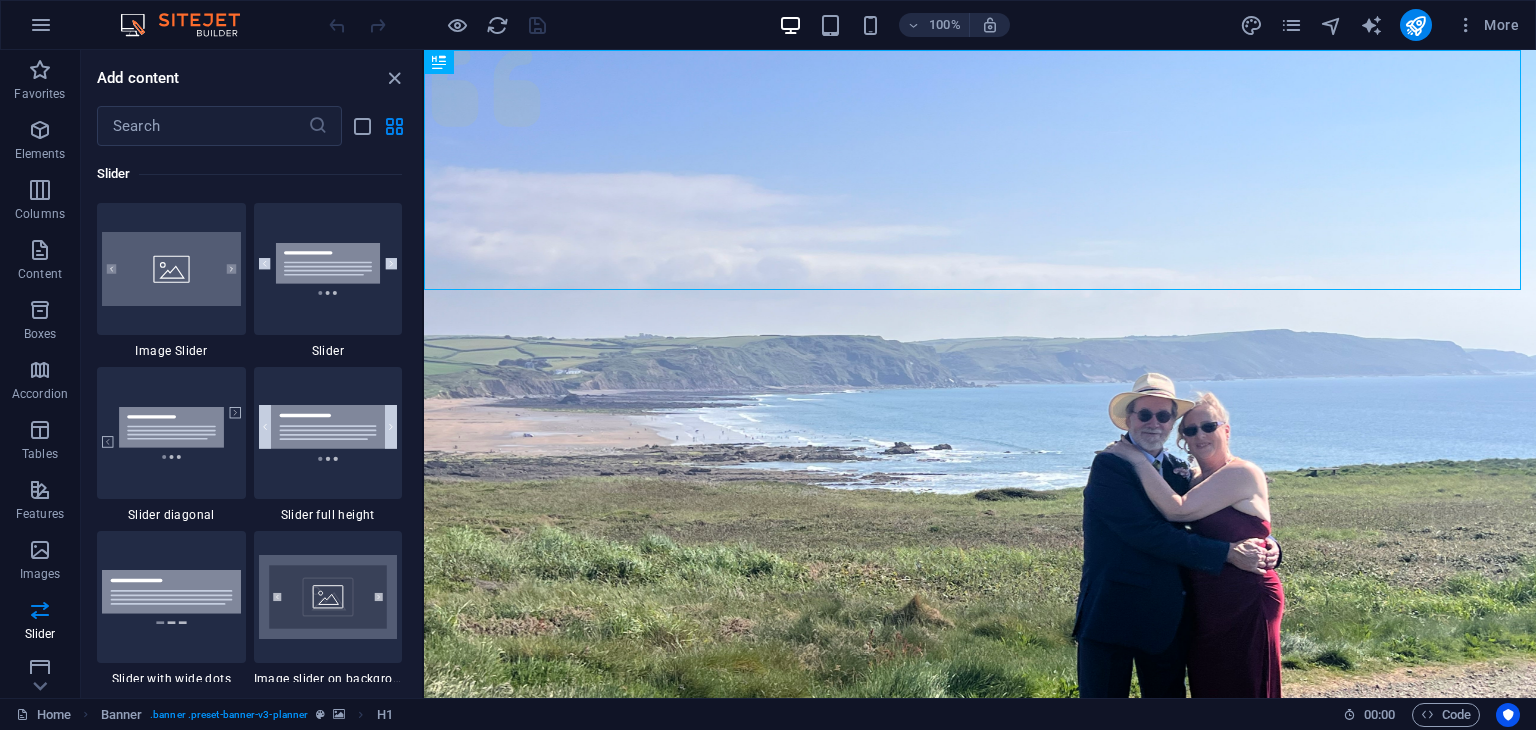 click on "Favorites 1 Star Headline 1 Star Container Elements 1 Star Headline 1 Star Text 1 Star Image 1 Star Container 1 Star Spacer 1 Star Separator 1 Star HTML 1 Star Icon 1 Star Button 1 Star Logo 1 Star SVG 1 Star Image slider 1 Star Slider 1 Star Gallery 1 Star Menu 1 Star Map 1 Star Facebook 1 Star Video 1 Star YouTube 1 Star Vimeo 1 Star Document 1 Star Audio 1 Star Iframe 1 Star Privacy 1 Star Languages Columns 1 Star Container 1 Star 2 columns 1 Star 3 columns 1 Star 4 columns 1 Star 5 columns 1 Star 6 columns 1 Star 40-60 1 Star 20-80 1 Star 80-20 1 Star 30-70 1 Star 70-30 1 Star Unequal Columns 1 Star 25-25-50 1 Star 25-50-25 1 Star 50-25-25 1 Star 20-60-20 1 Star 50-16-16-16 1 Star 16-16-16-50 1 Star Grid 2-1 1 Star Grid 1-2 1 Star Grid 3-1 1 Star Grid 1-3 1 Star Grid 4-1 1 Star Grid 1-4 1 Star Grid 1-2-1 1 Star Grid 1-1-2 1 Star Grid 2h-2v 1 Star Grid 2v-2h 1 Star Grid 2-1-2 1 Star Grid 3-4 Content 1 Star Text in columns 1 Star Text 1 Star Text with separator 1 Star Image with text box 1 Star 1 Star Boxes" at bounding box center [251, 414] 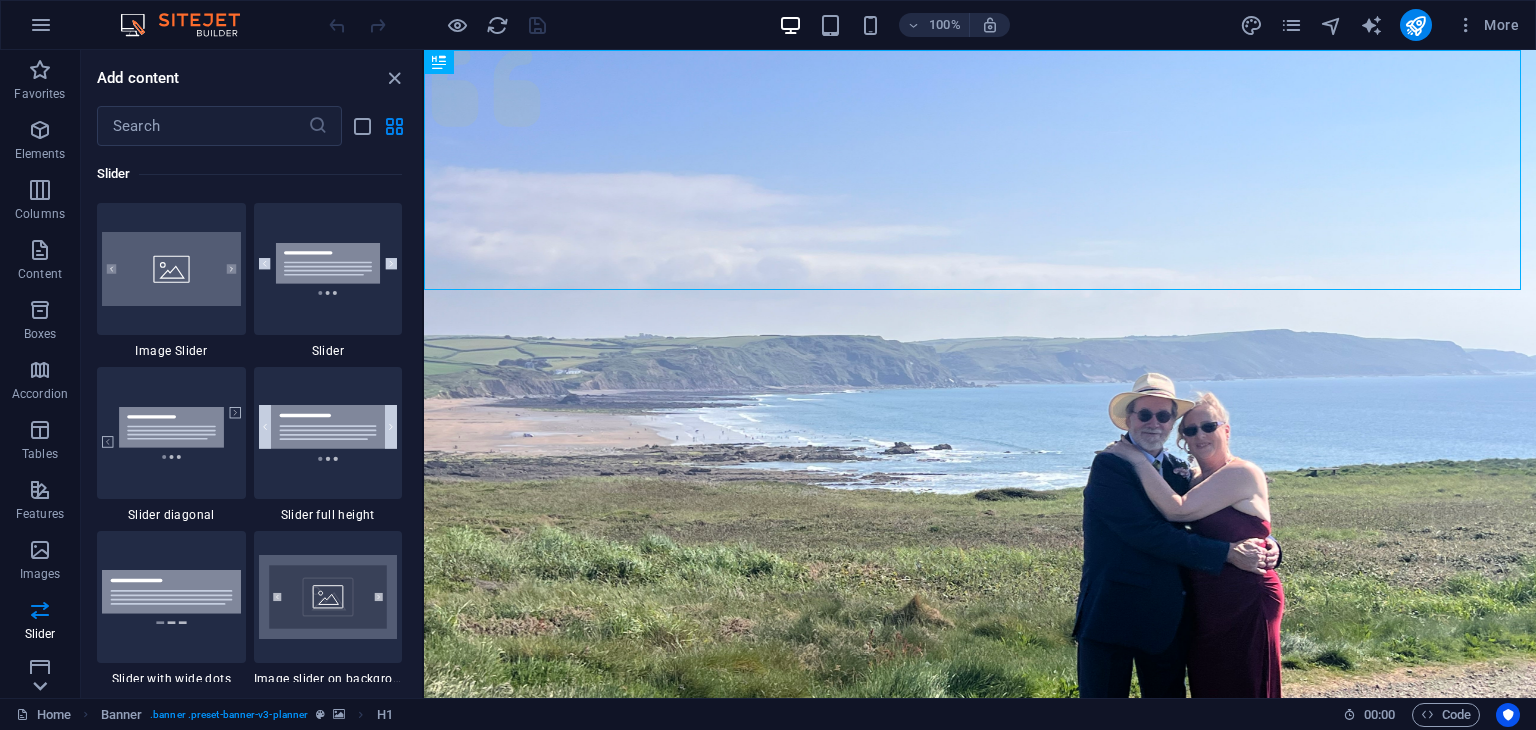 click 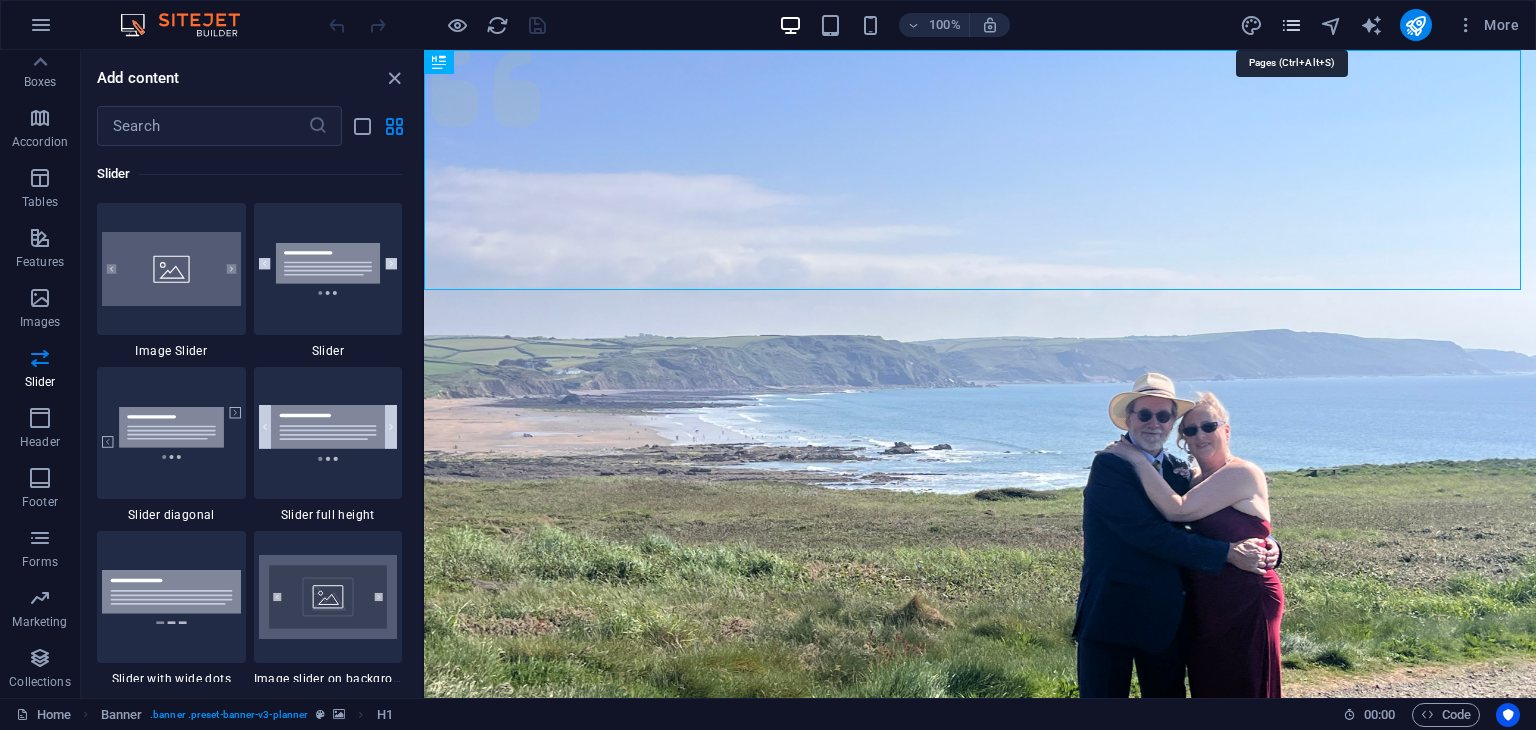 click at bounding box center [1291, 25] 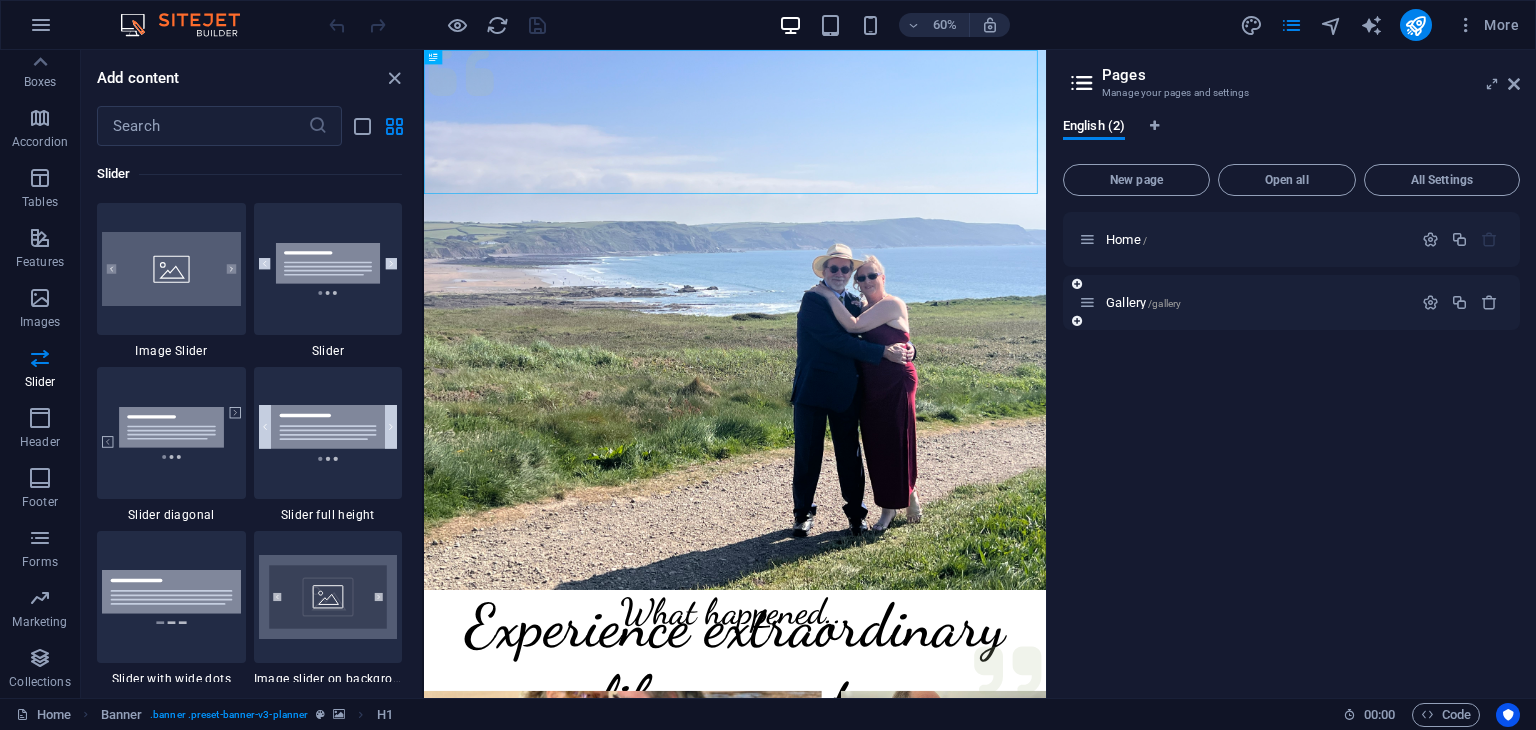 click on "Gallery /gallery" at bounding box center (1245, 302) 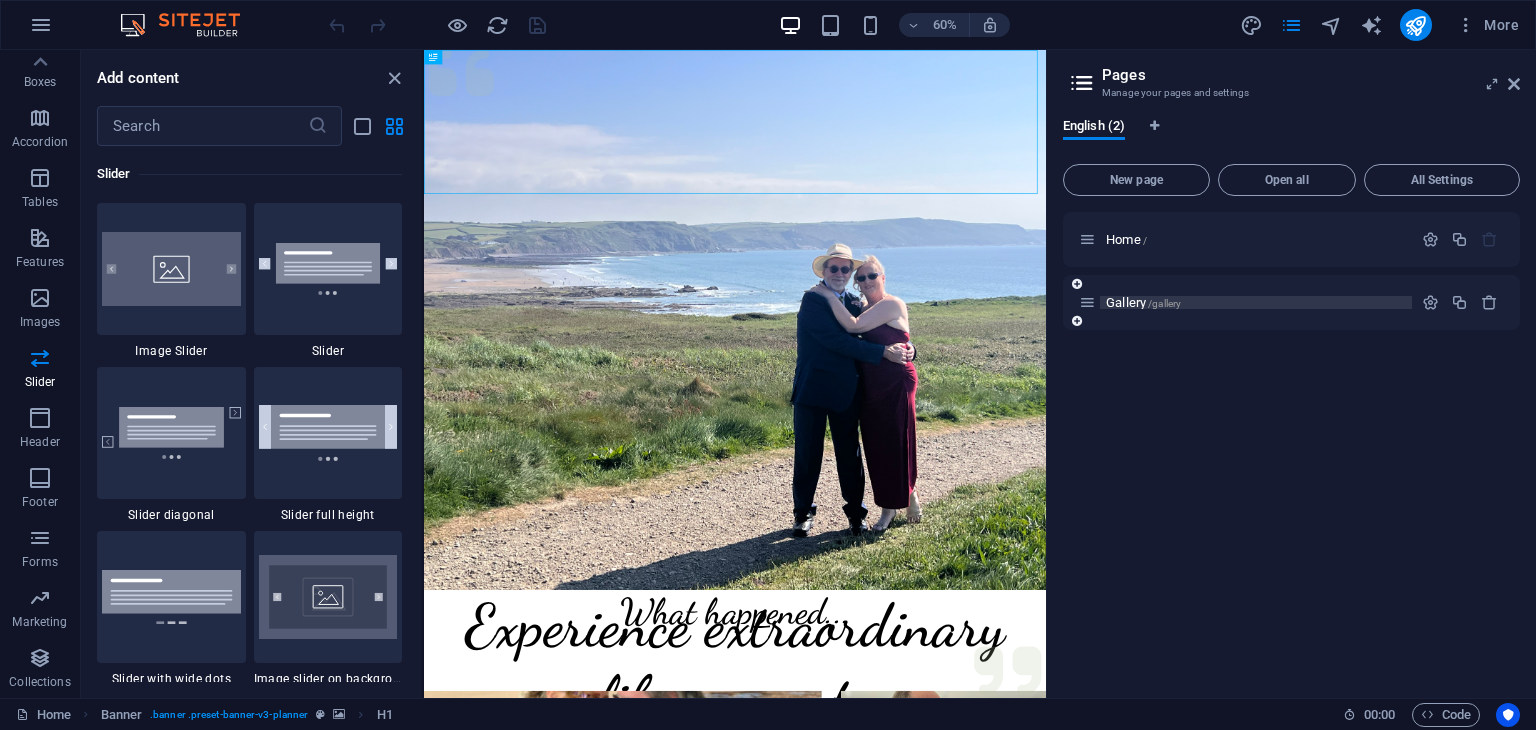 click on "Gallery /gallery" at bounding box center [1143, 302] 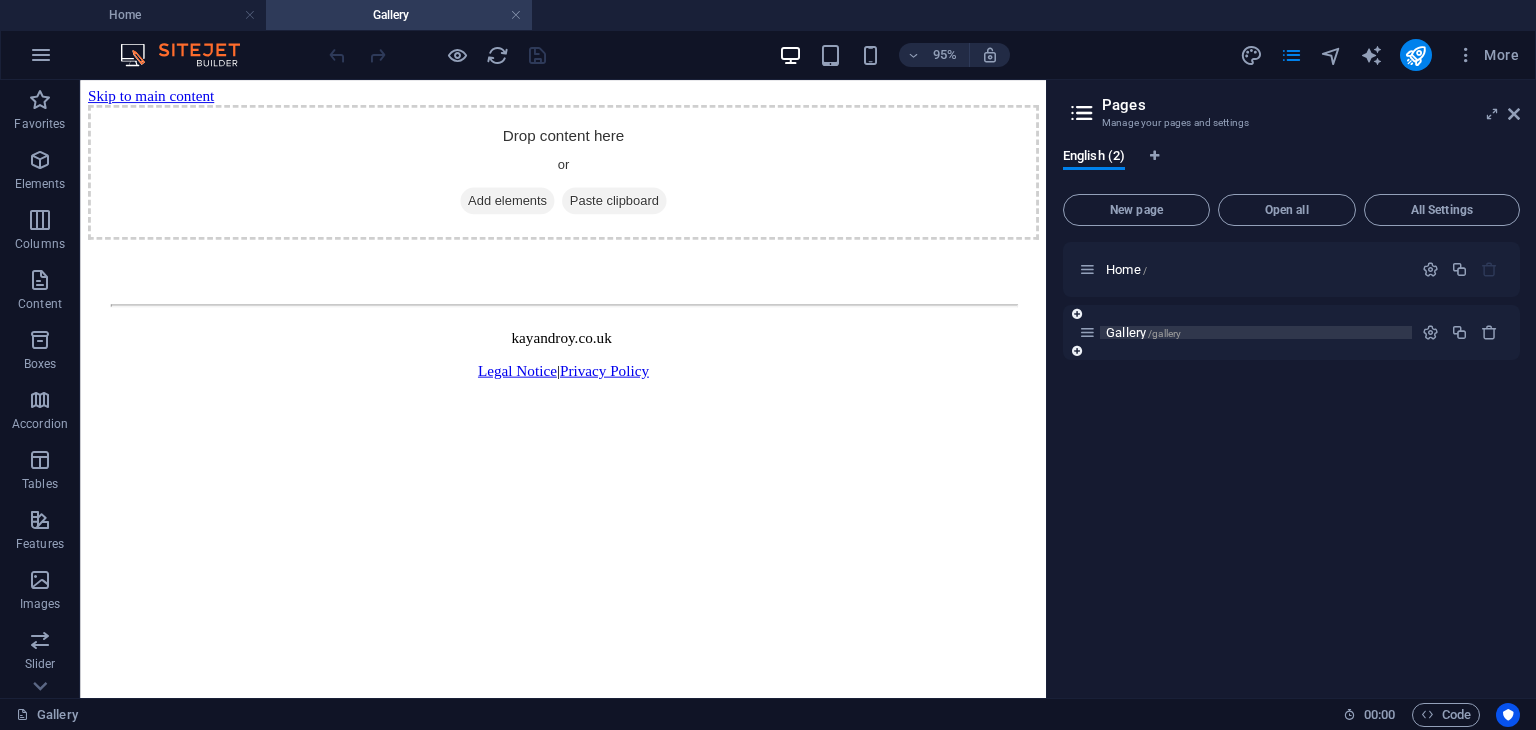 scroll, scrollTop: 0, scrollLeft: 0, axis: both 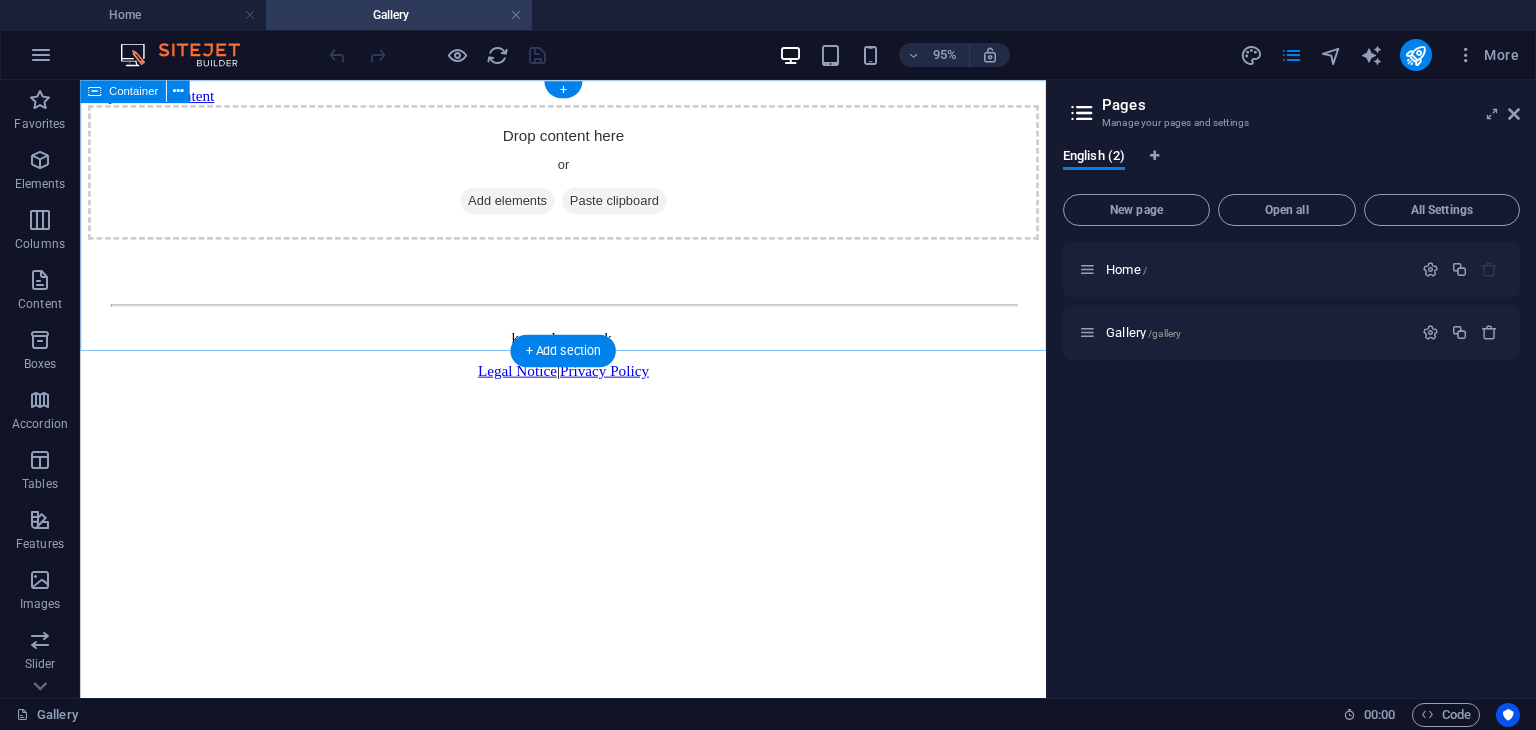 click on "Add elements" at bounding box center (529, 207) 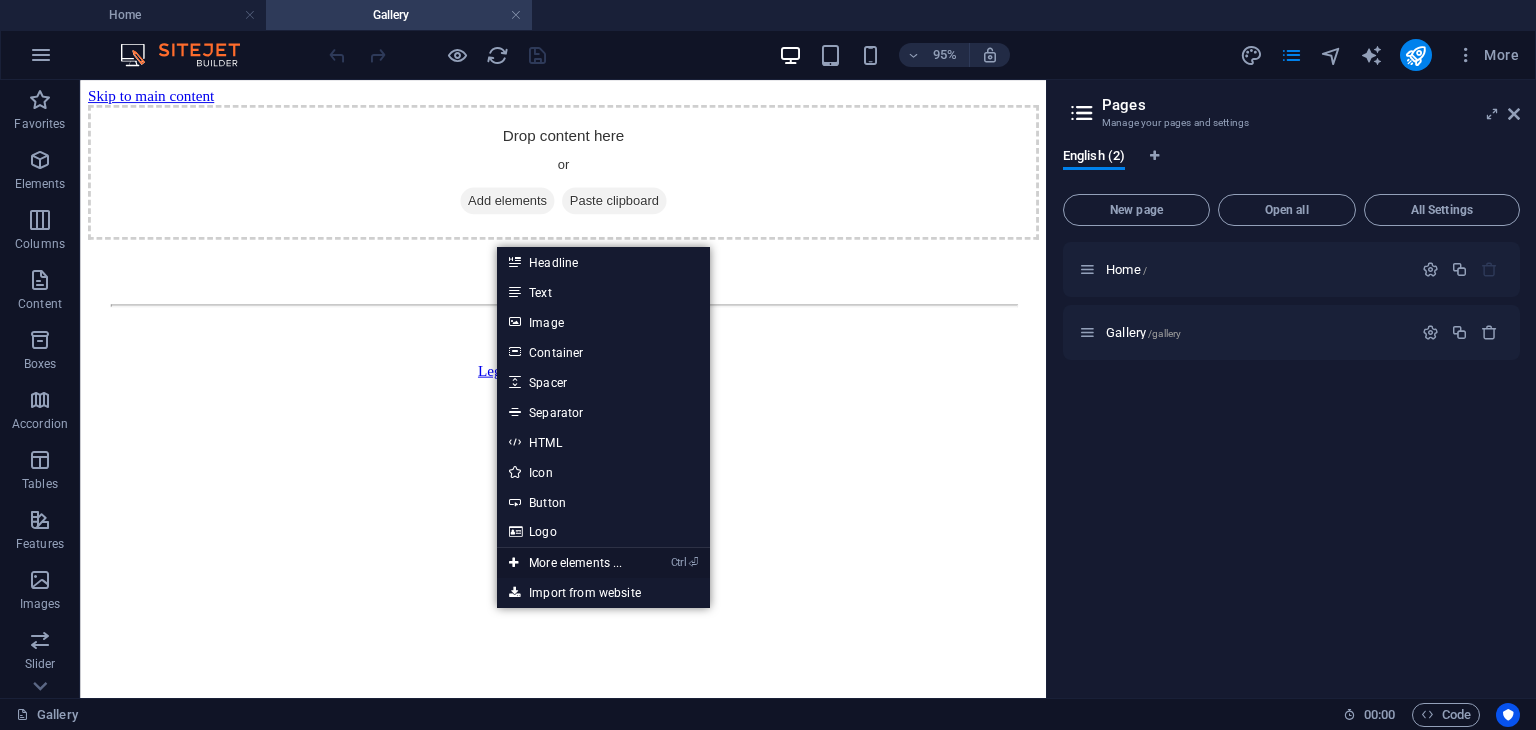 click on "Ctrl ⏎  More elements ..." at bounding box center [565, 563] 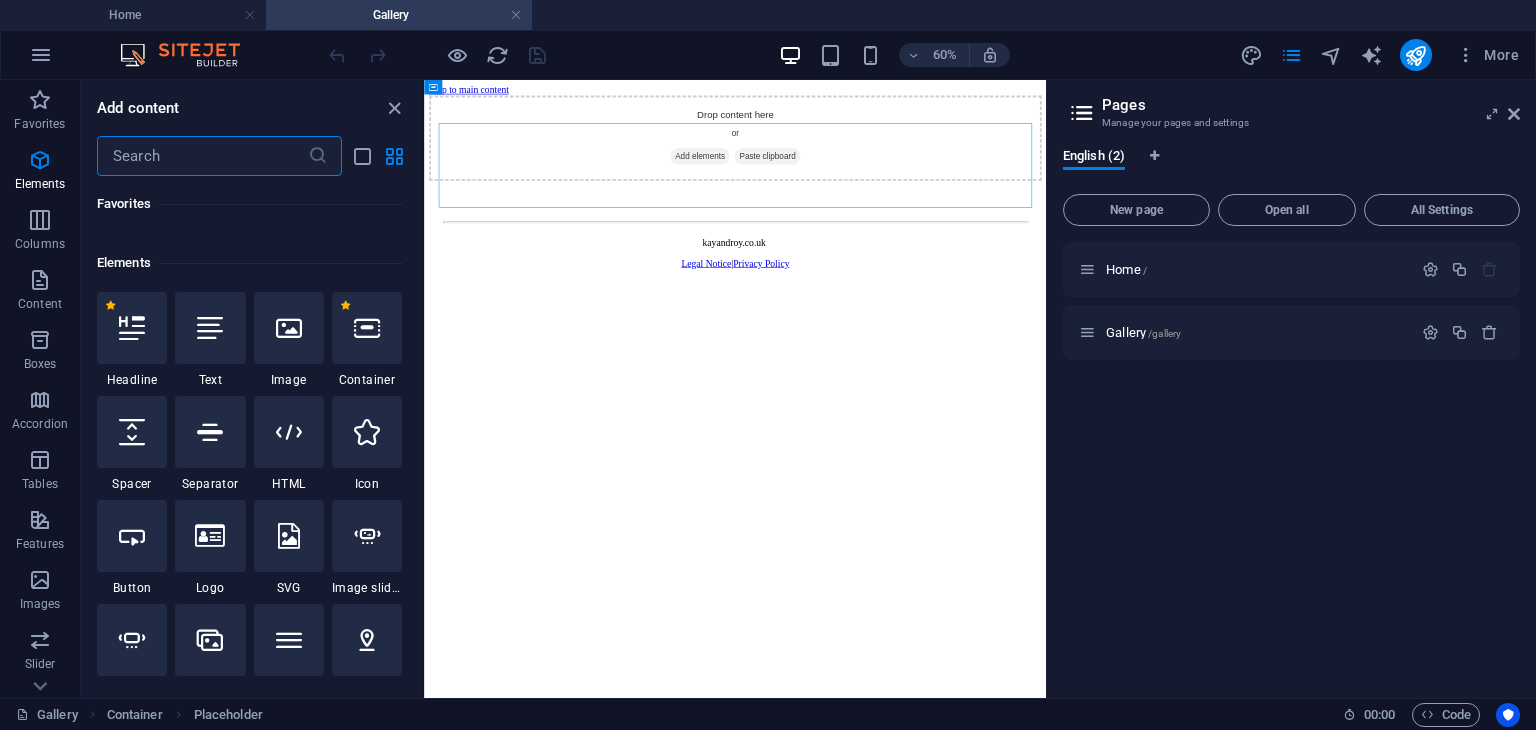 scroll, scrollTop: 212, scrollLeft: 0, axis: vertical 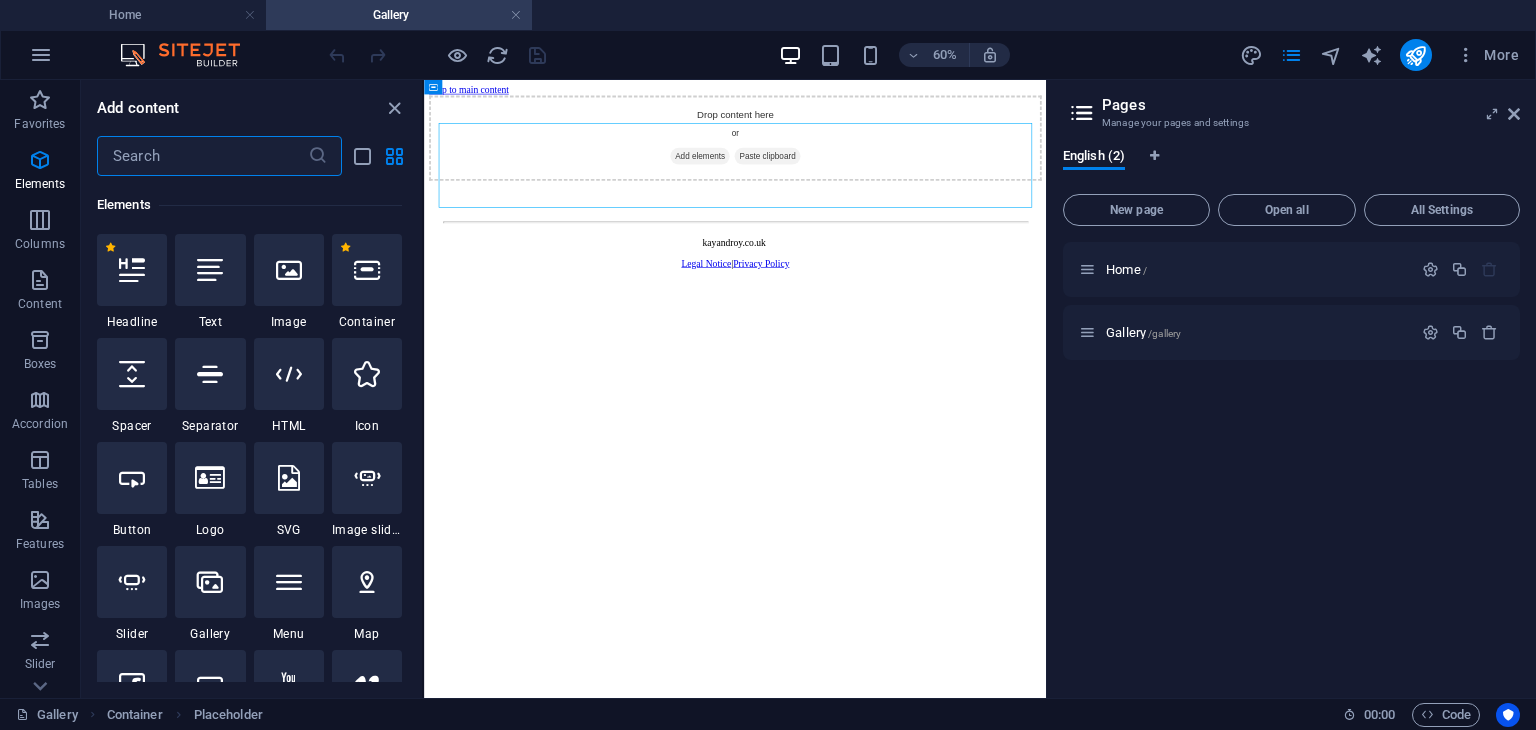 click at bounding box center (202, 156) 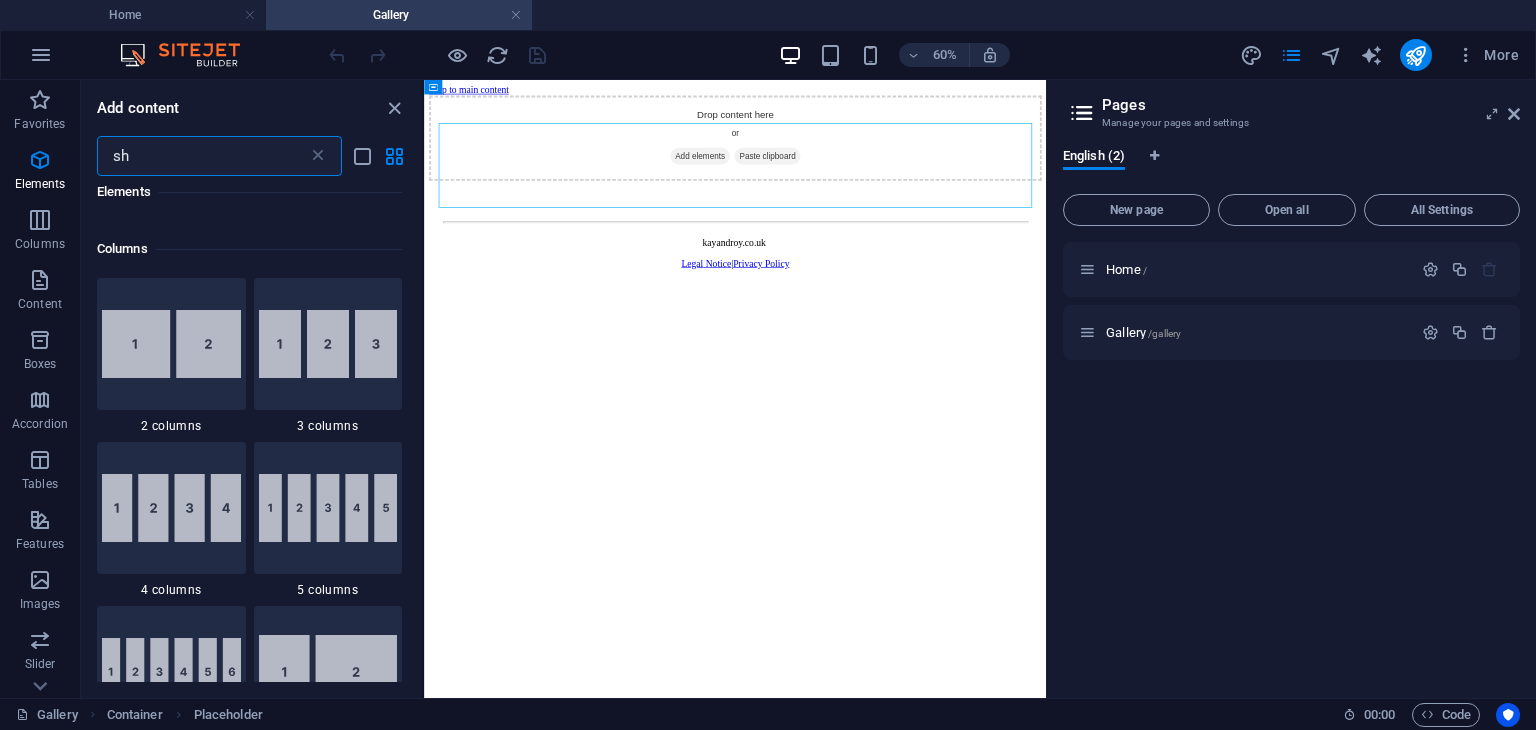 scroll, scrollTop: 0, scrollLeft: 0, axis: both 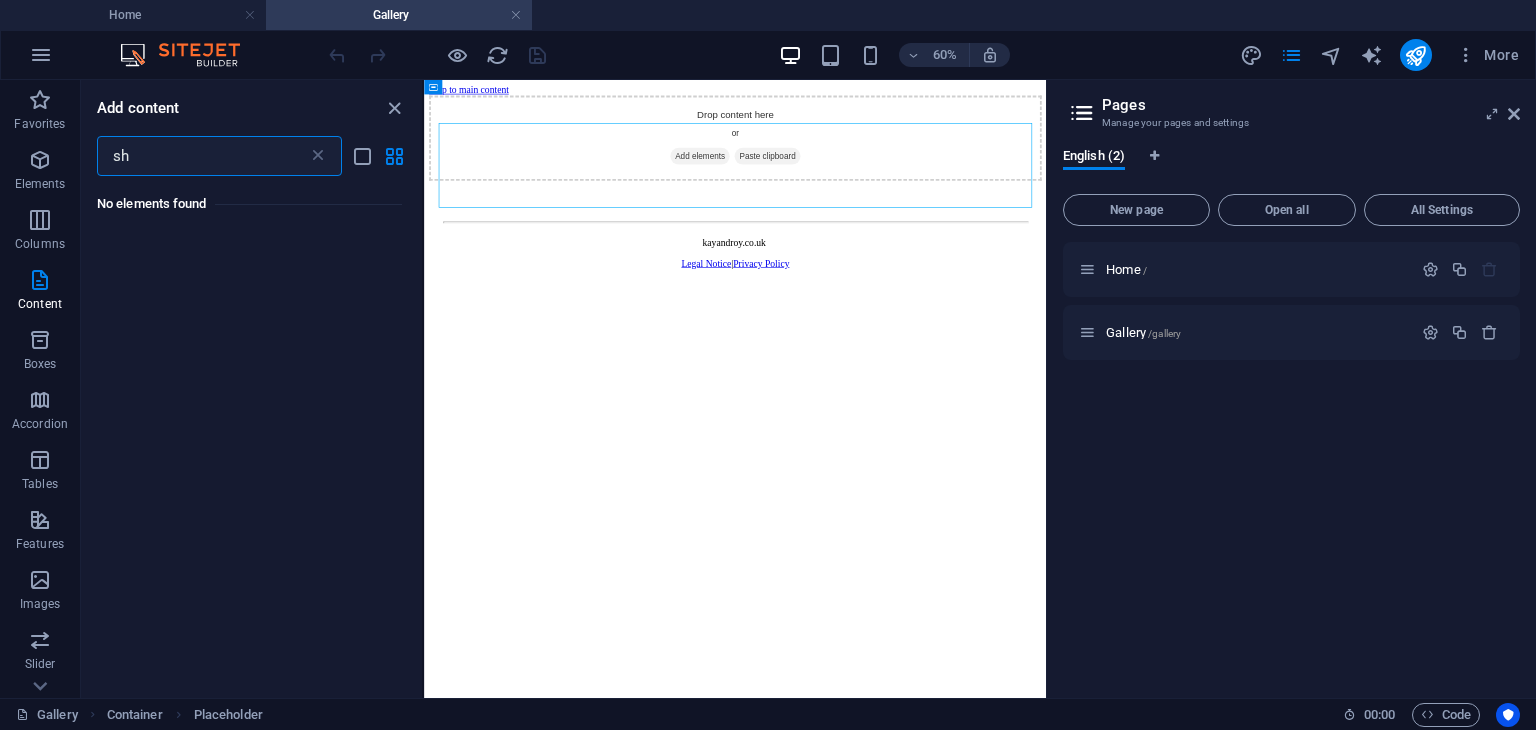 type on "s" 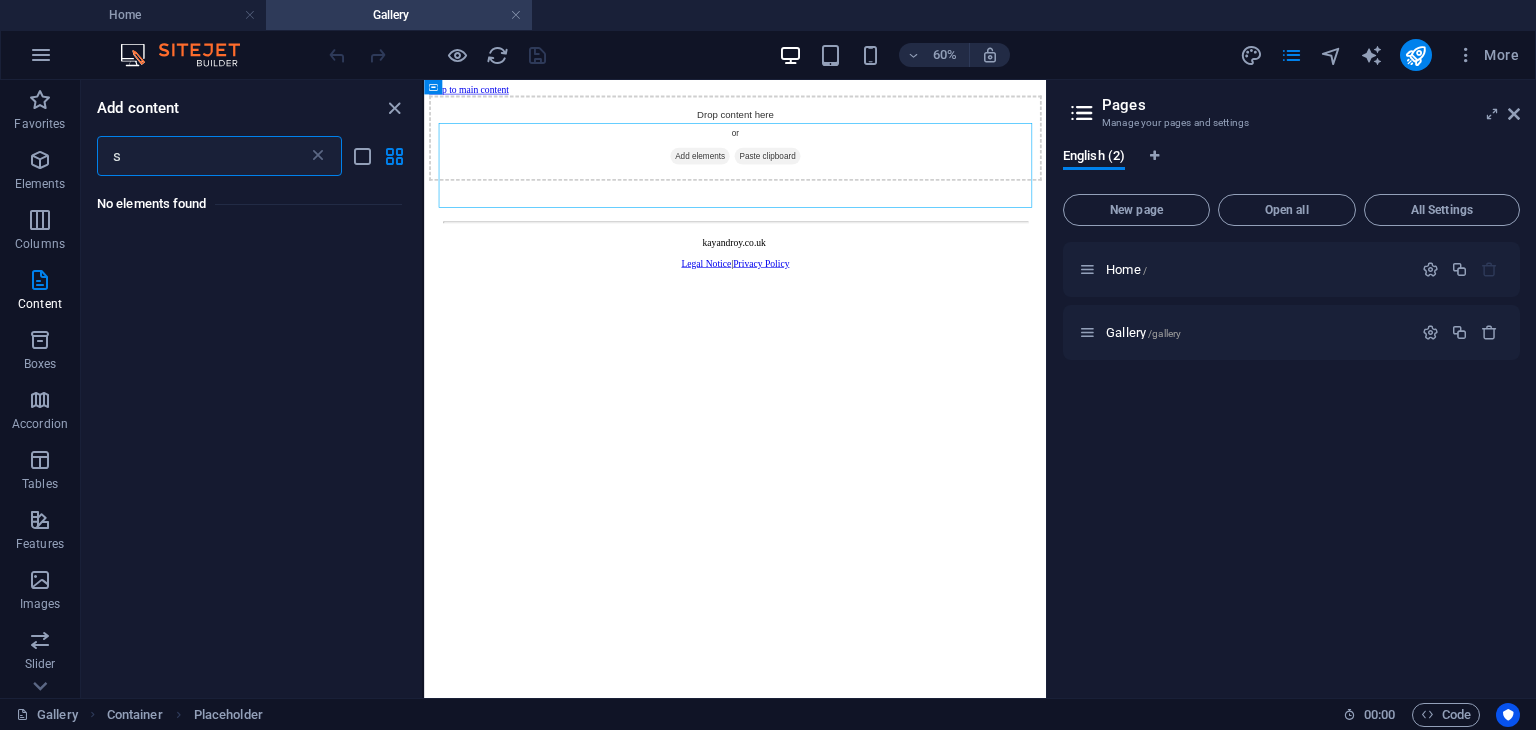 type 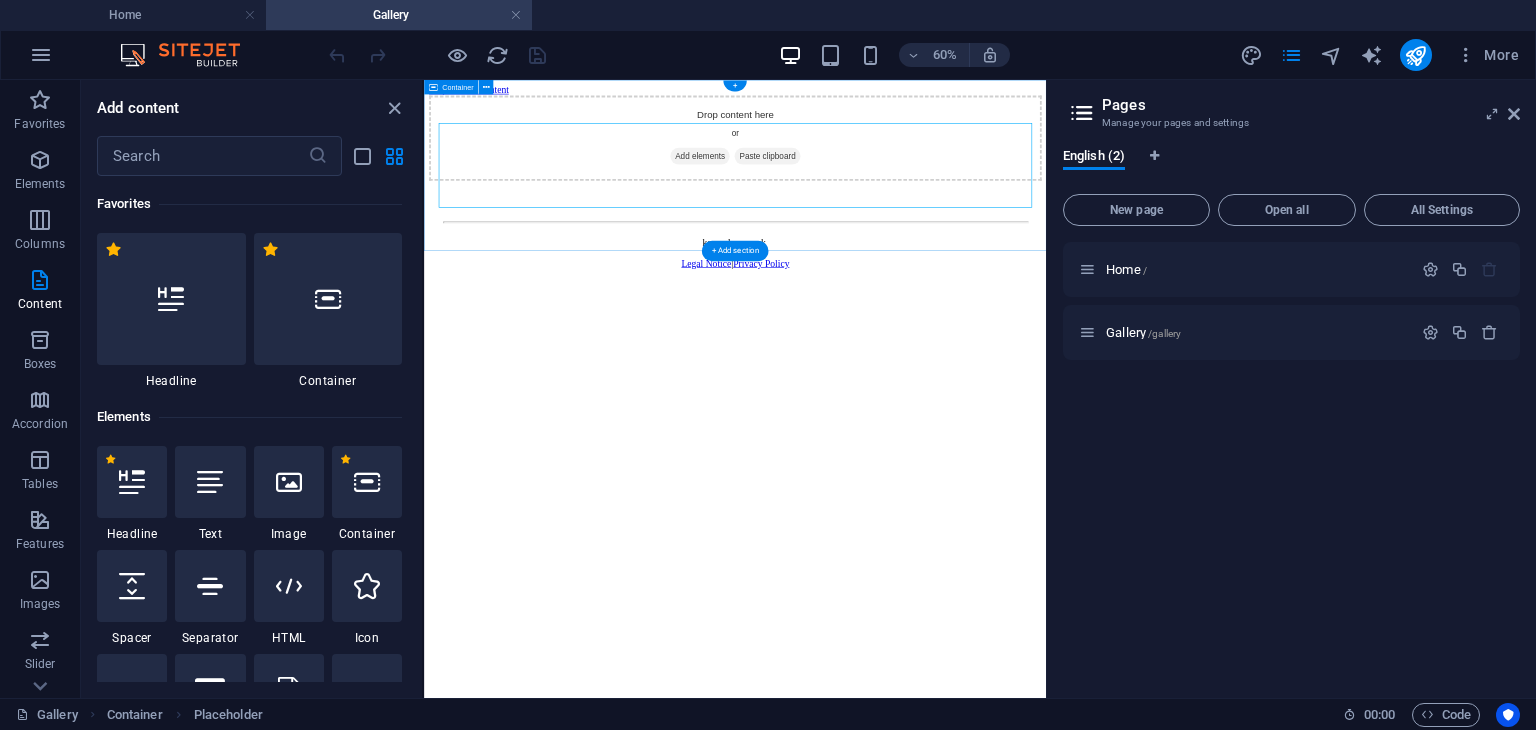 click on "Paste clipboard" at bounding box center (996, 207) 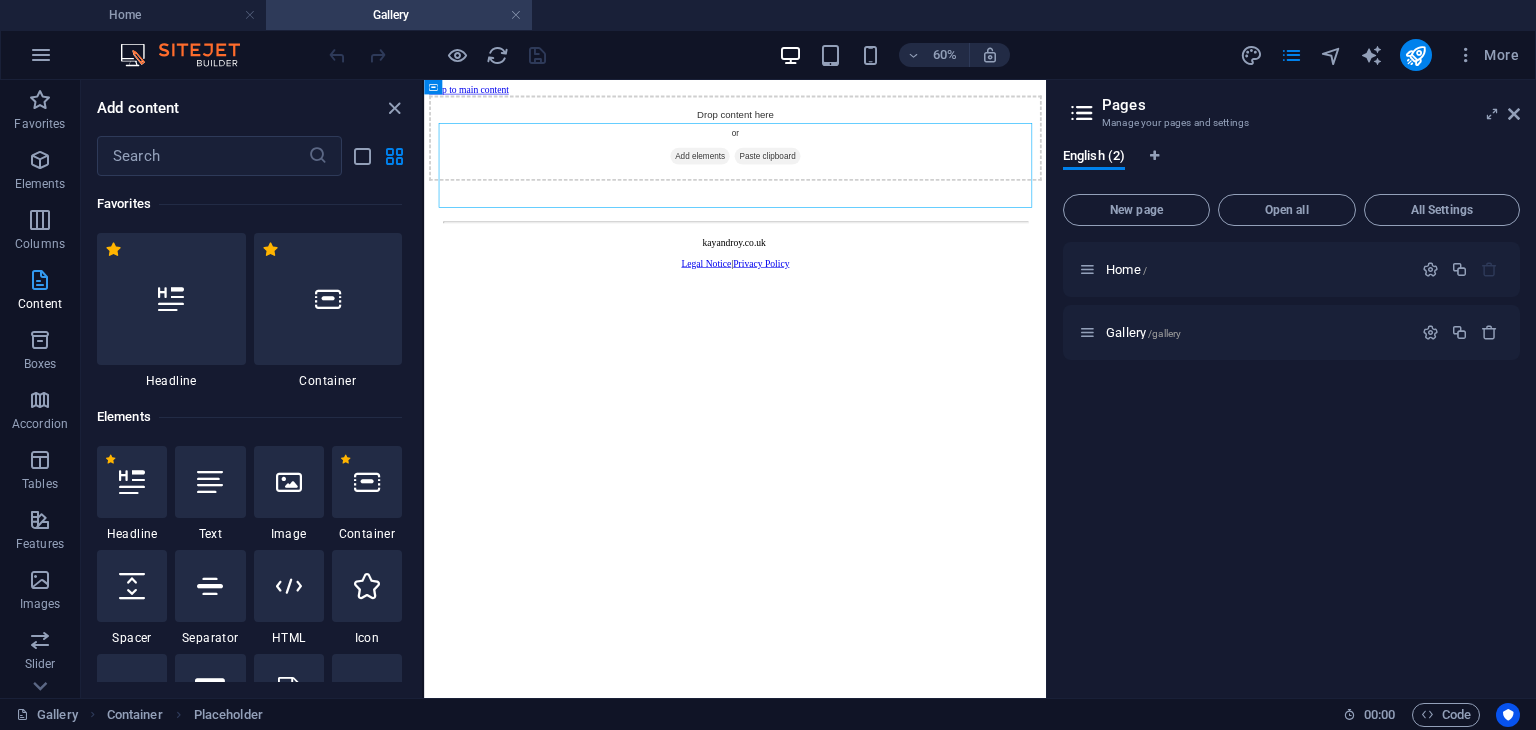 click on "Content" at bounding box center (40, 304) 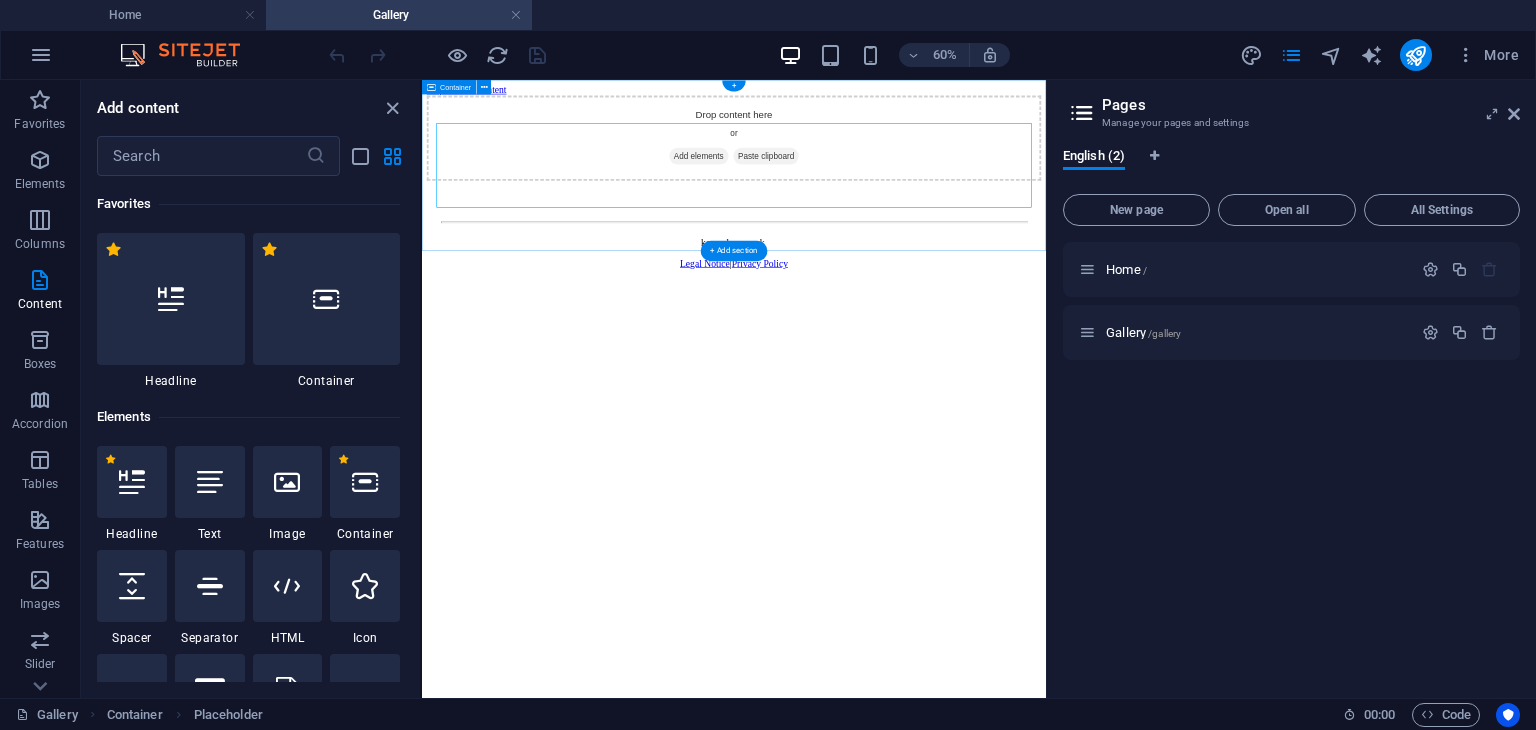 drag, startPoint x: 844, startPoint y: 269, endPoint x: 423, endPoint y: 328, distance: 425.1141 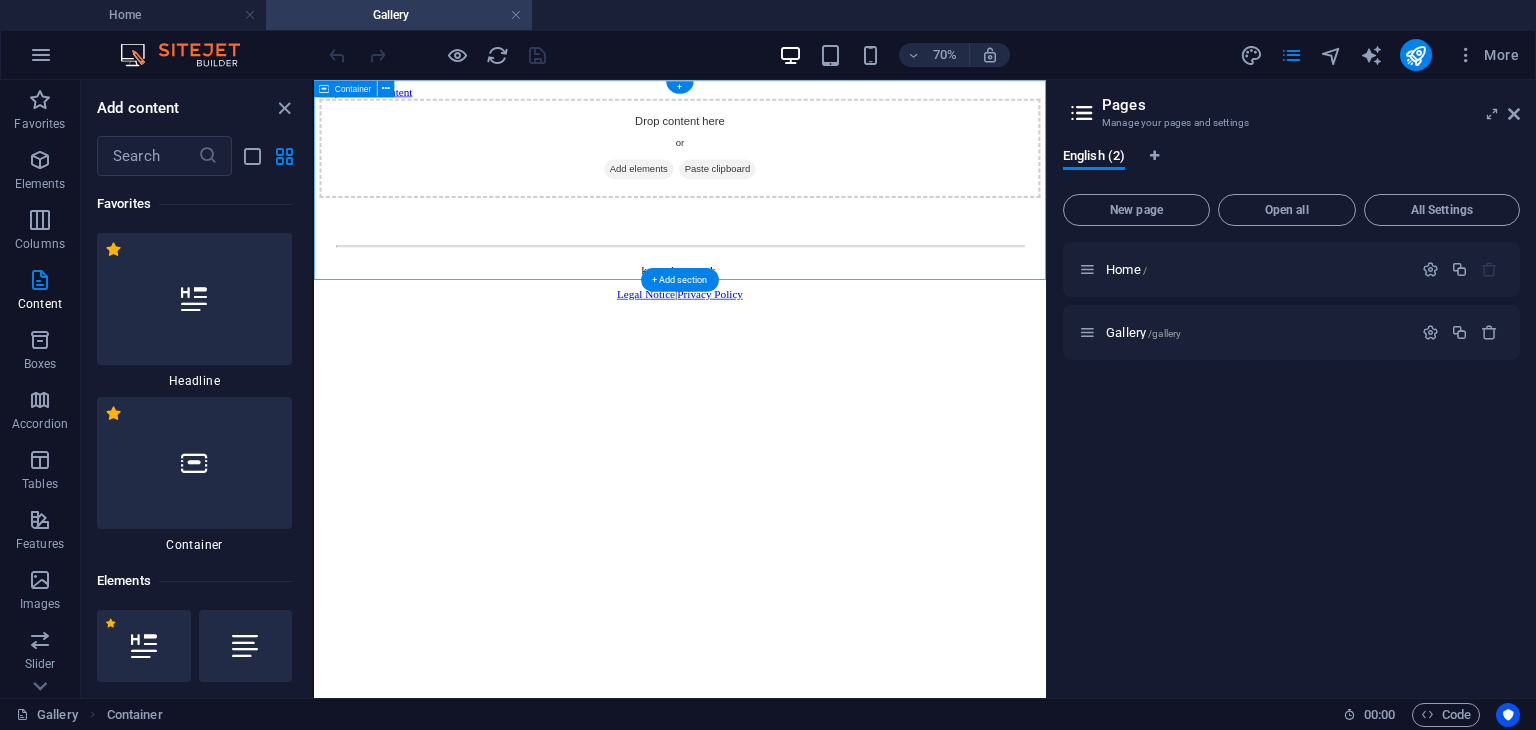 drag, startPoint x: 313, startPoint y: 232, endPoint x: 329, endPoint y: 241, distance: 18.35756 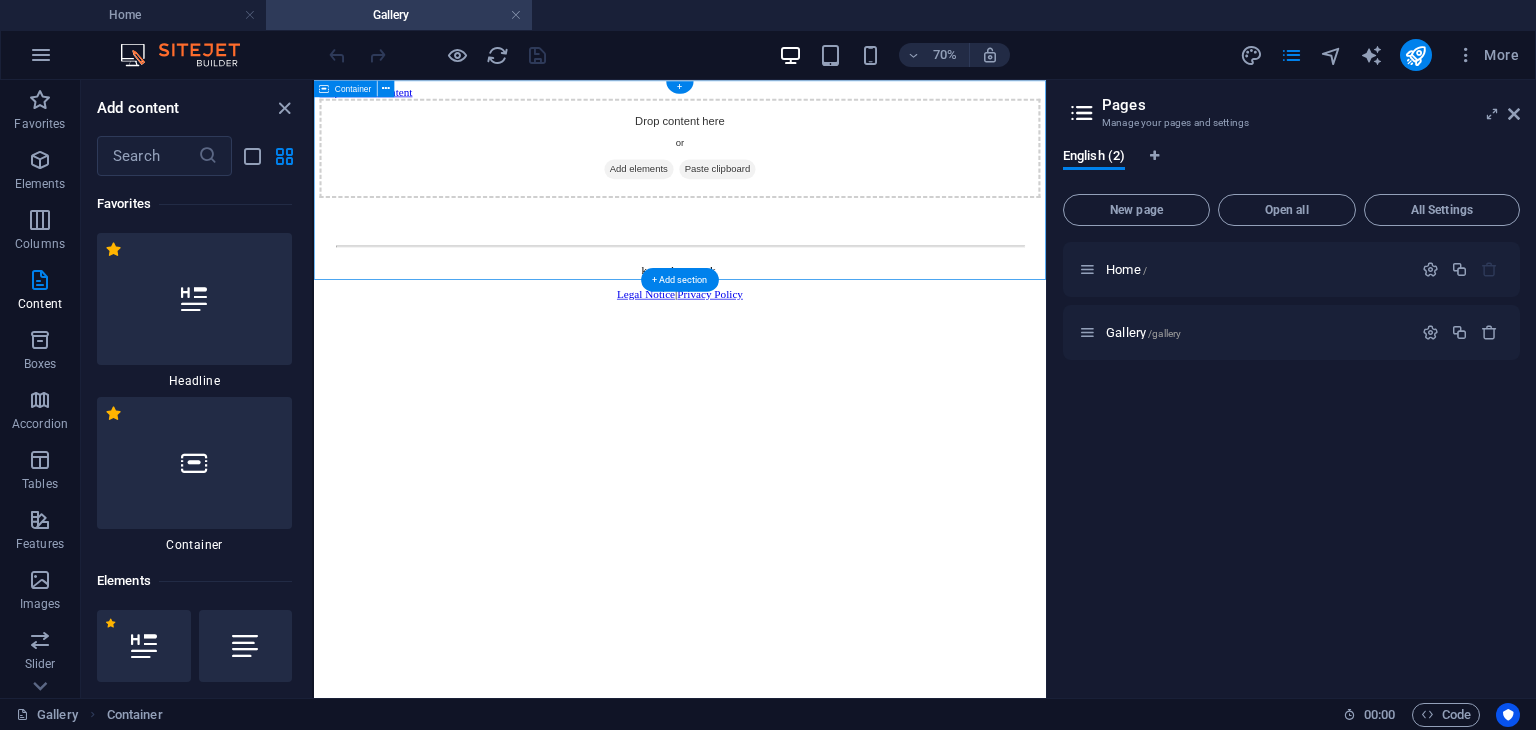 click on "Drop content here or  Add elements  Paste clipboard" at bounding box center [837, 177] 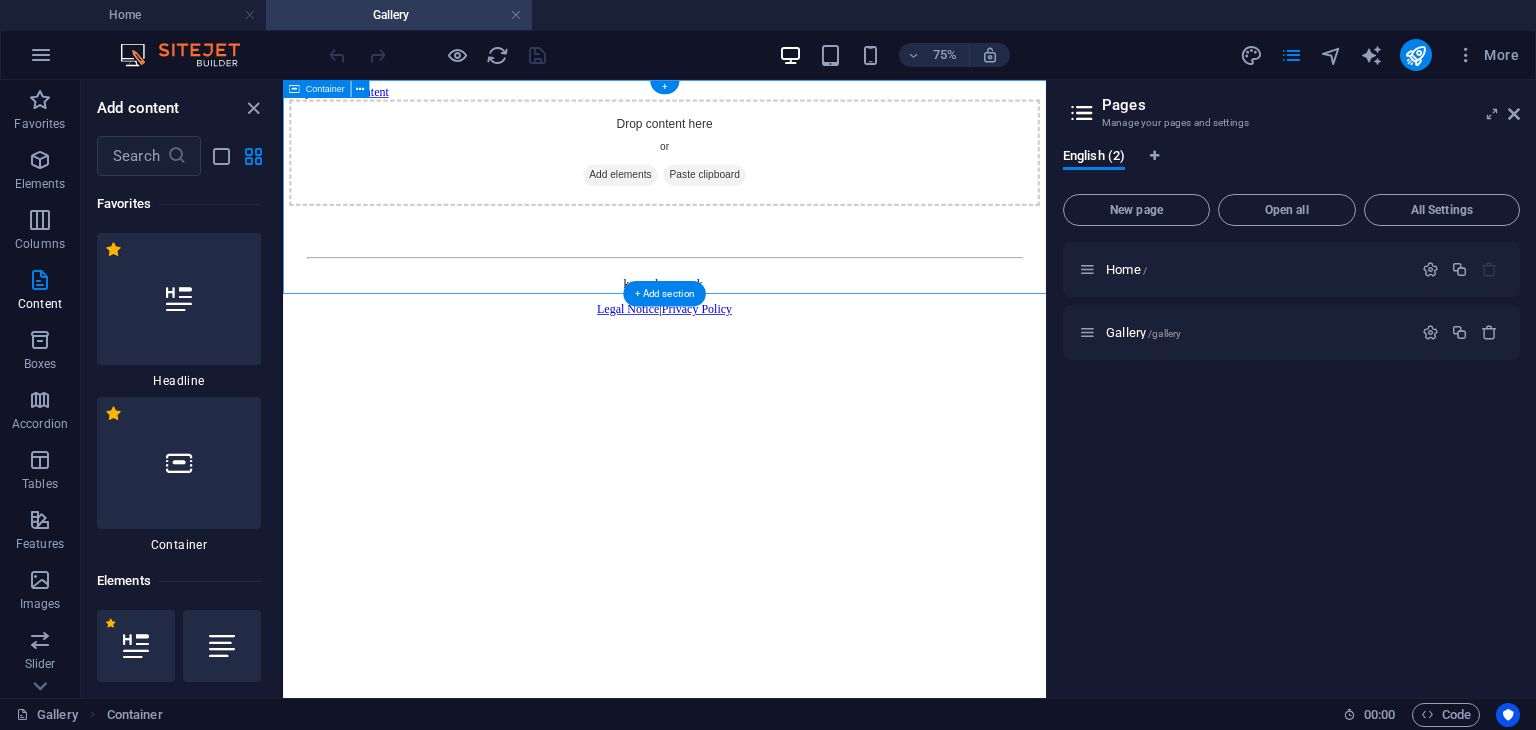 drag, startPoint x: 563, startPoint y: 265, endPoint x: 354, endPoint y: 244, distance: 210.05237 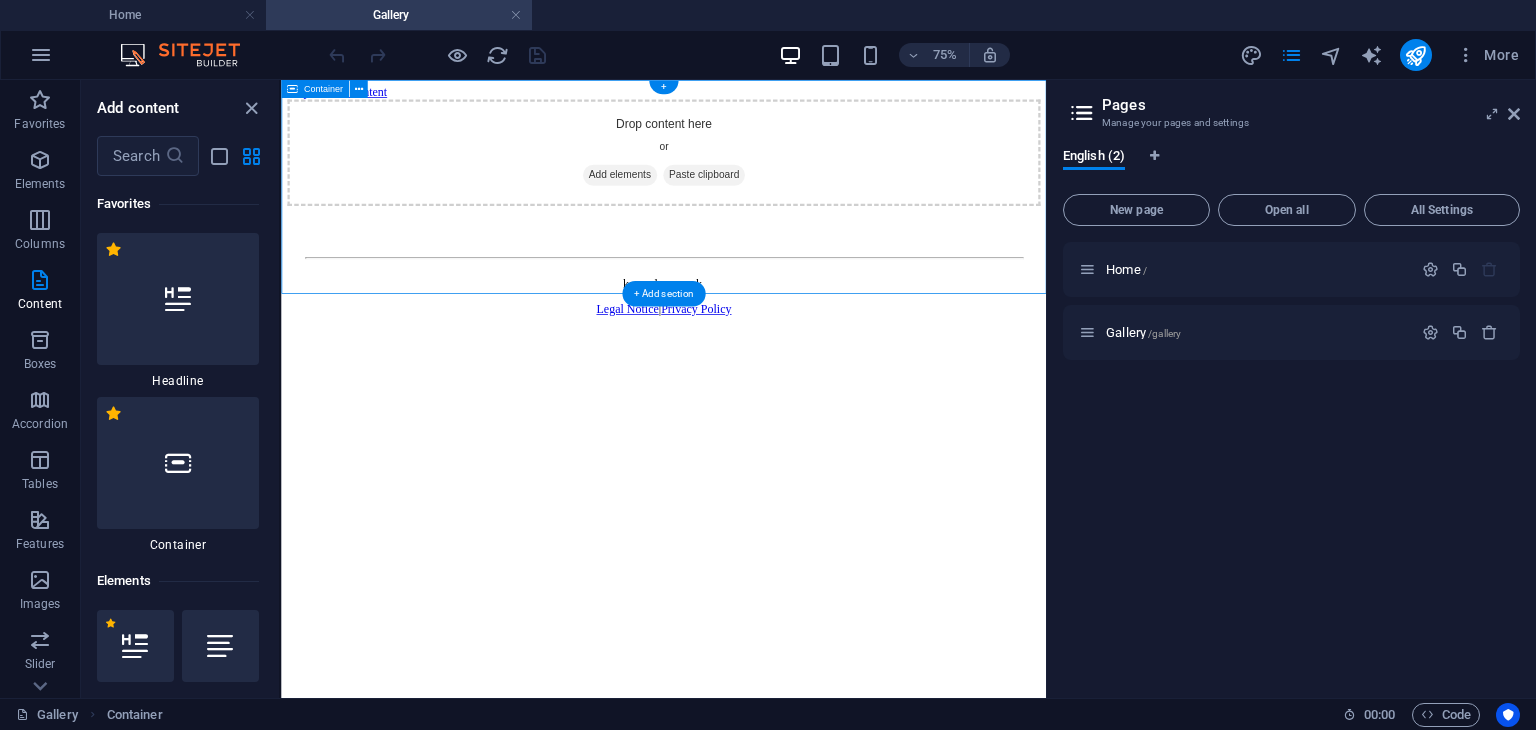 drag, startPoint x: 555, startPoint y: 264, endPoint x: 315, endPoint y: 226, distance: 242.98972 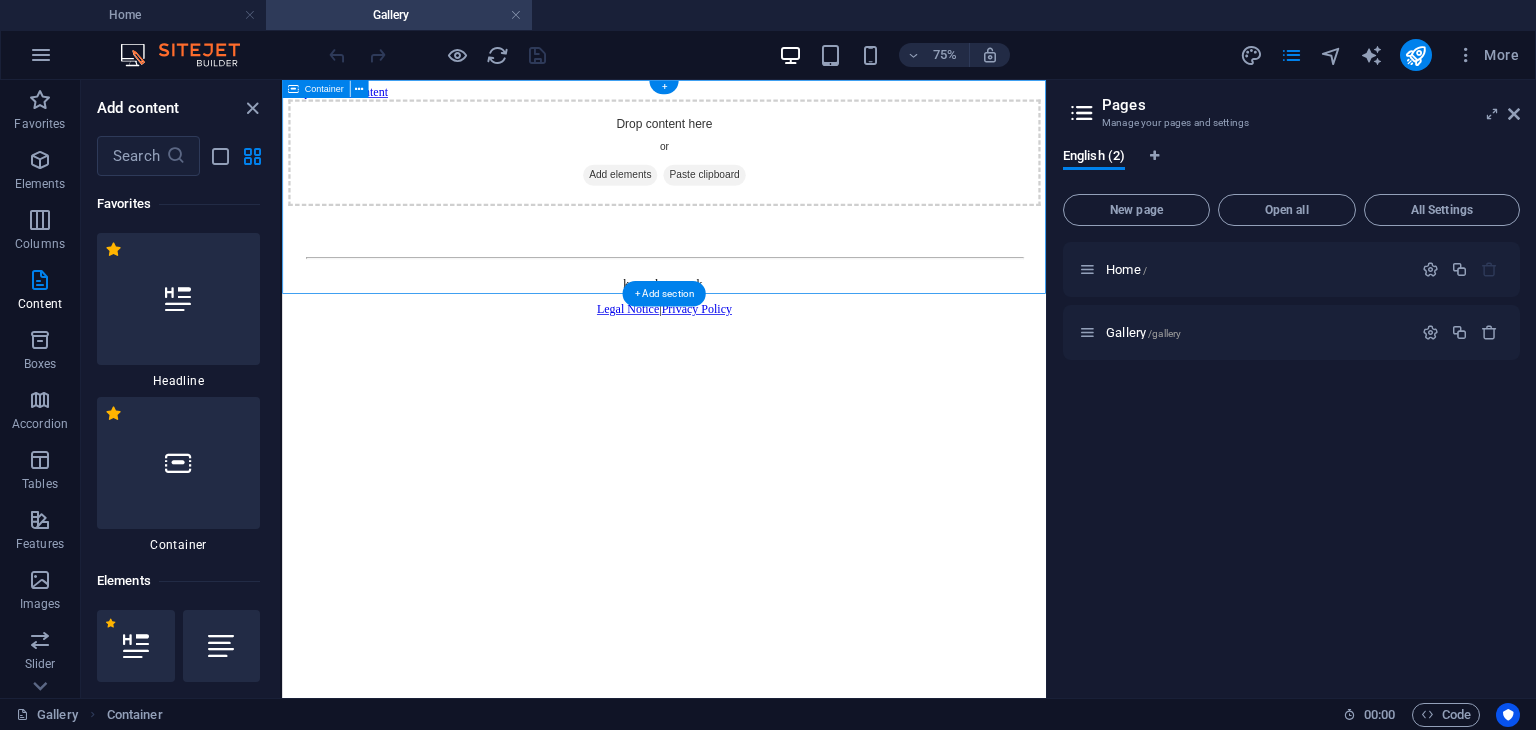 drag, startPoint x: 561, startPoint y: 241, endPoint x: 303, endPoint y: 189, distance: 263.18814 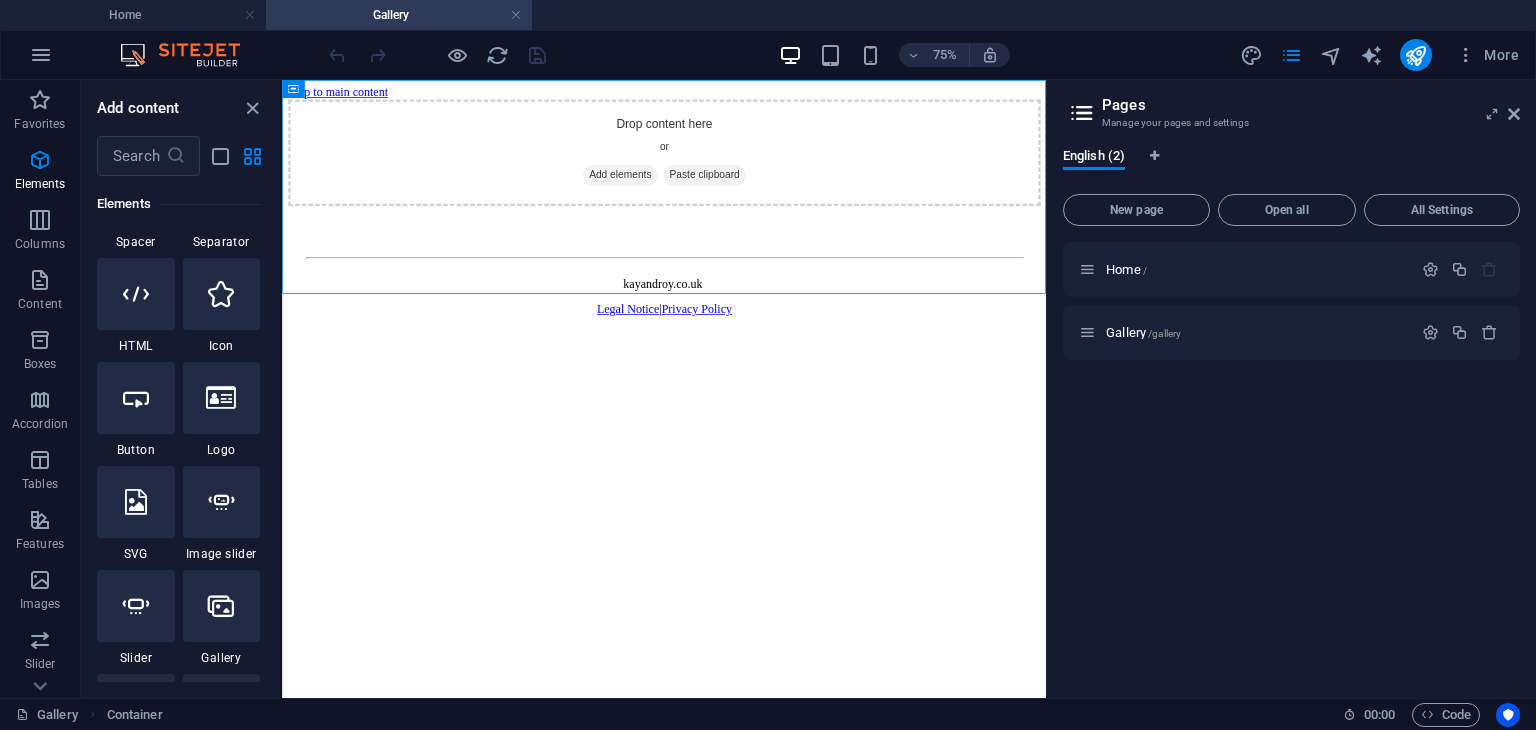 scroll, scrollTop: 700, scrollLeft: 0, axis: vertical 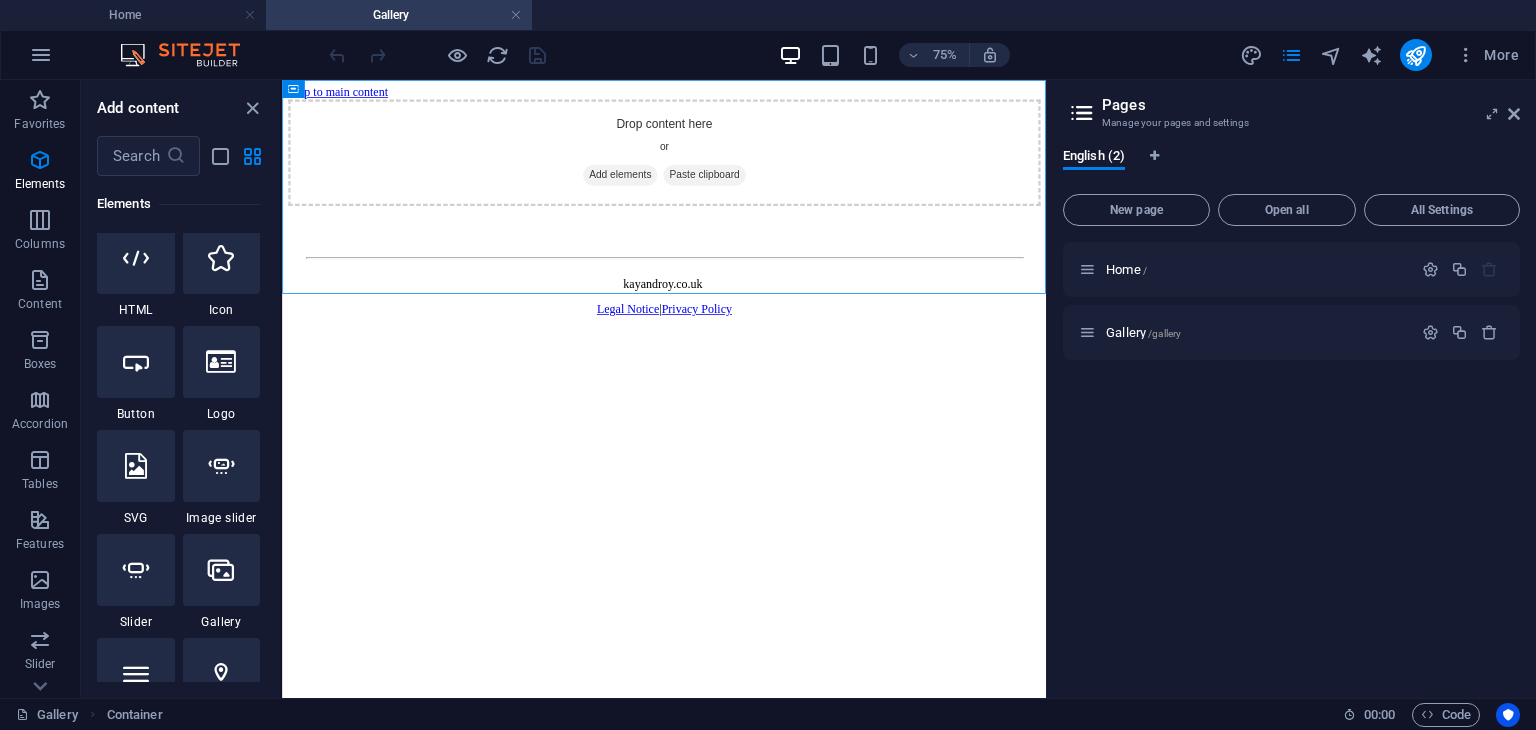 click at bounding box center [221, 570] 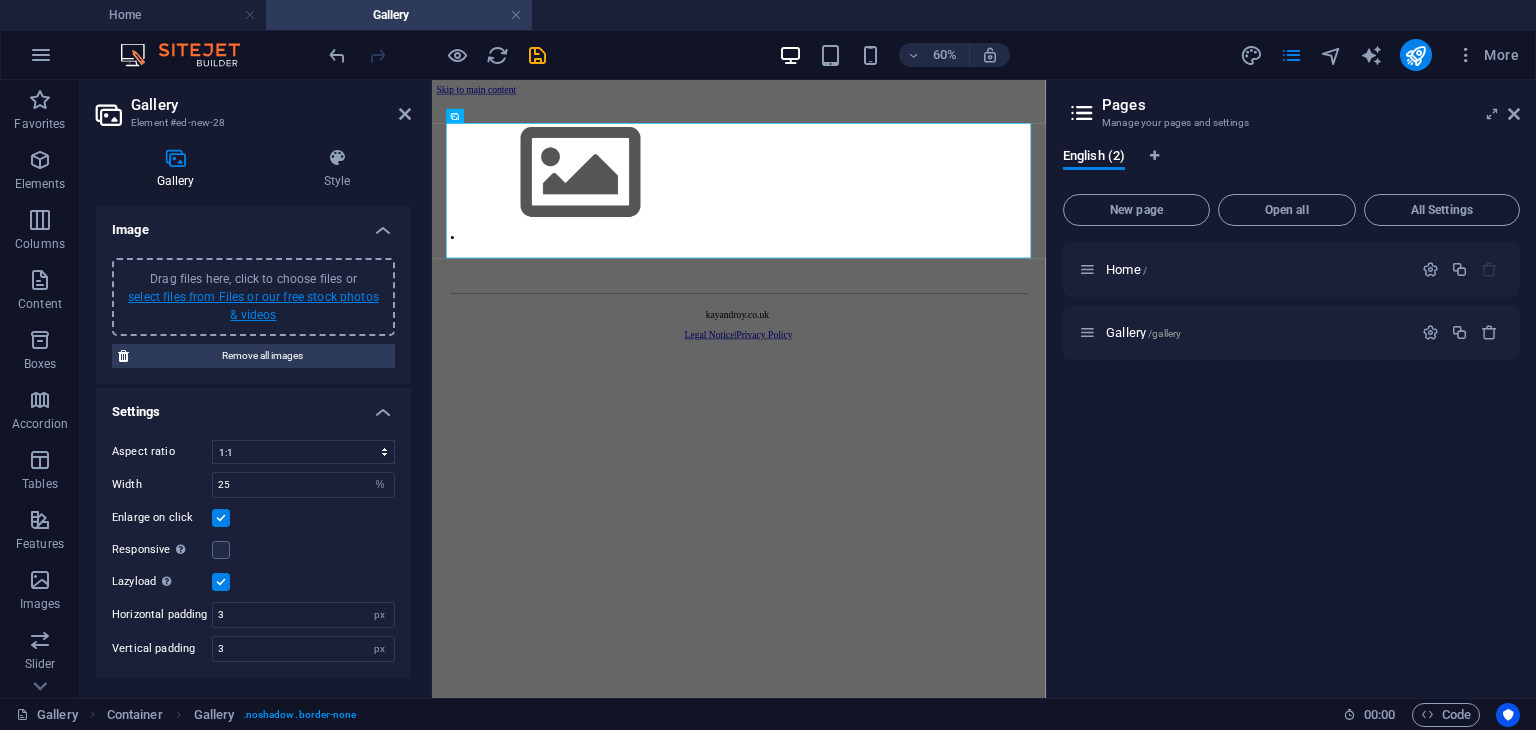 click on "select files from Files or our free stock photos & videos" at bounding box center (253, 306) 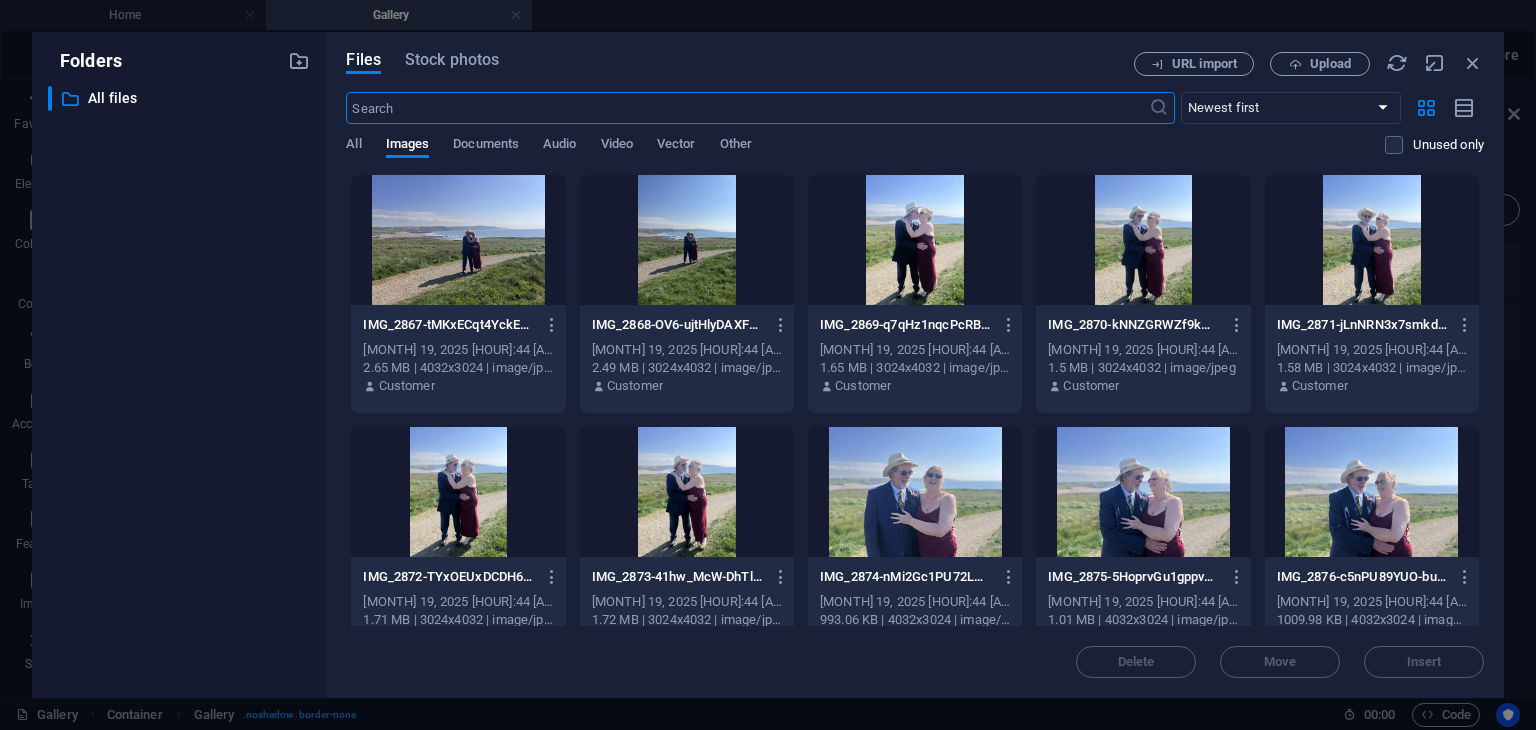 click at bounding box center (458, 240) 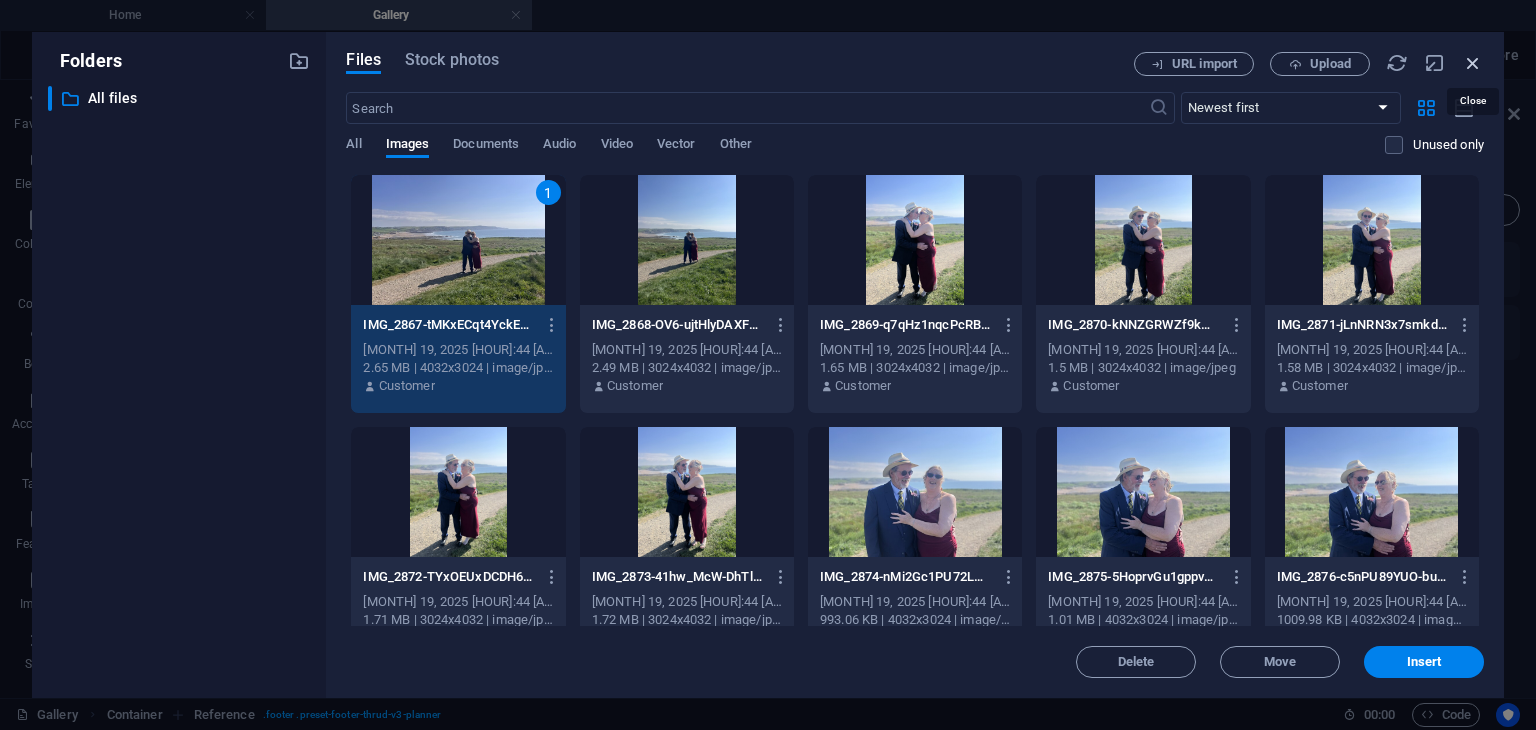 click at bounding box center [1473, 63] 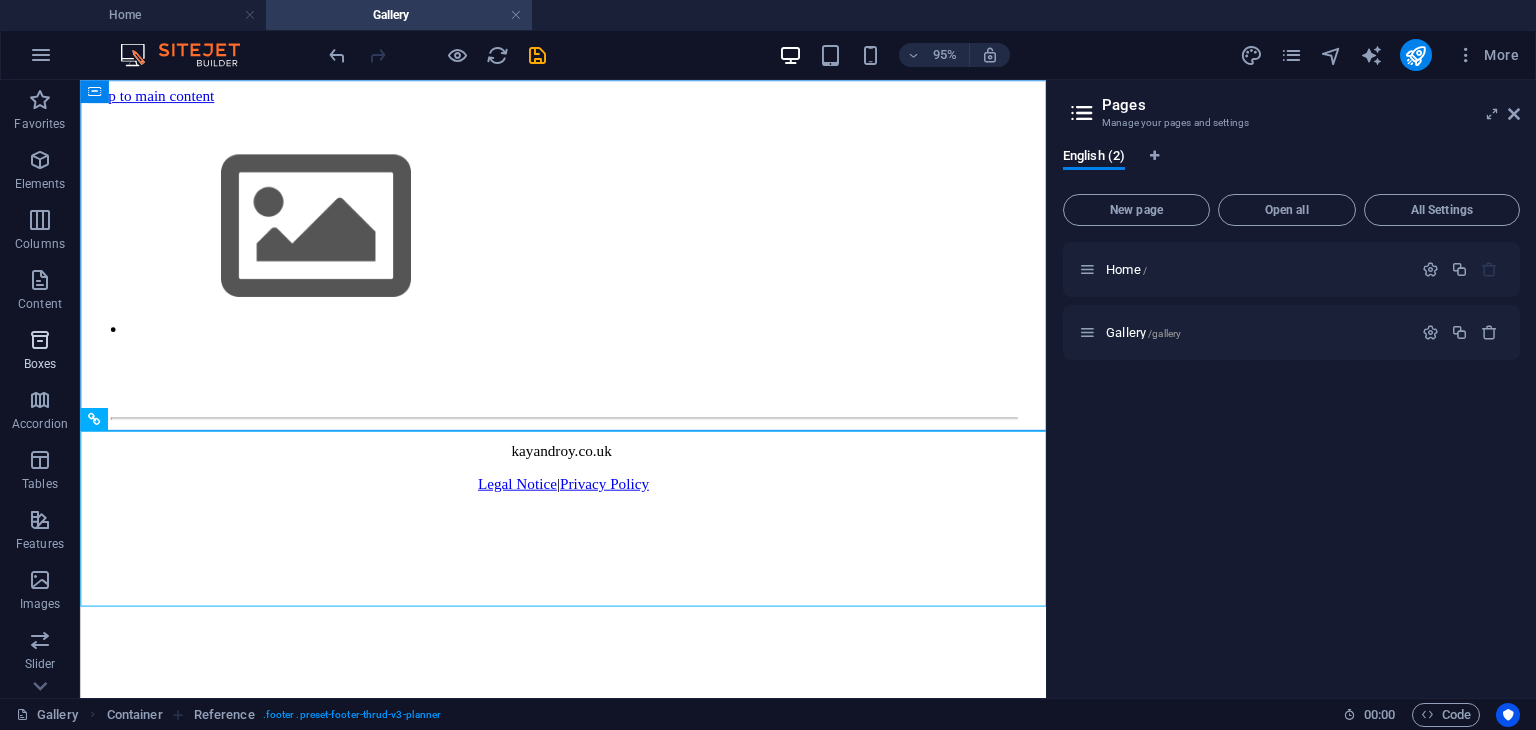 click at bounding box center [40, 340] 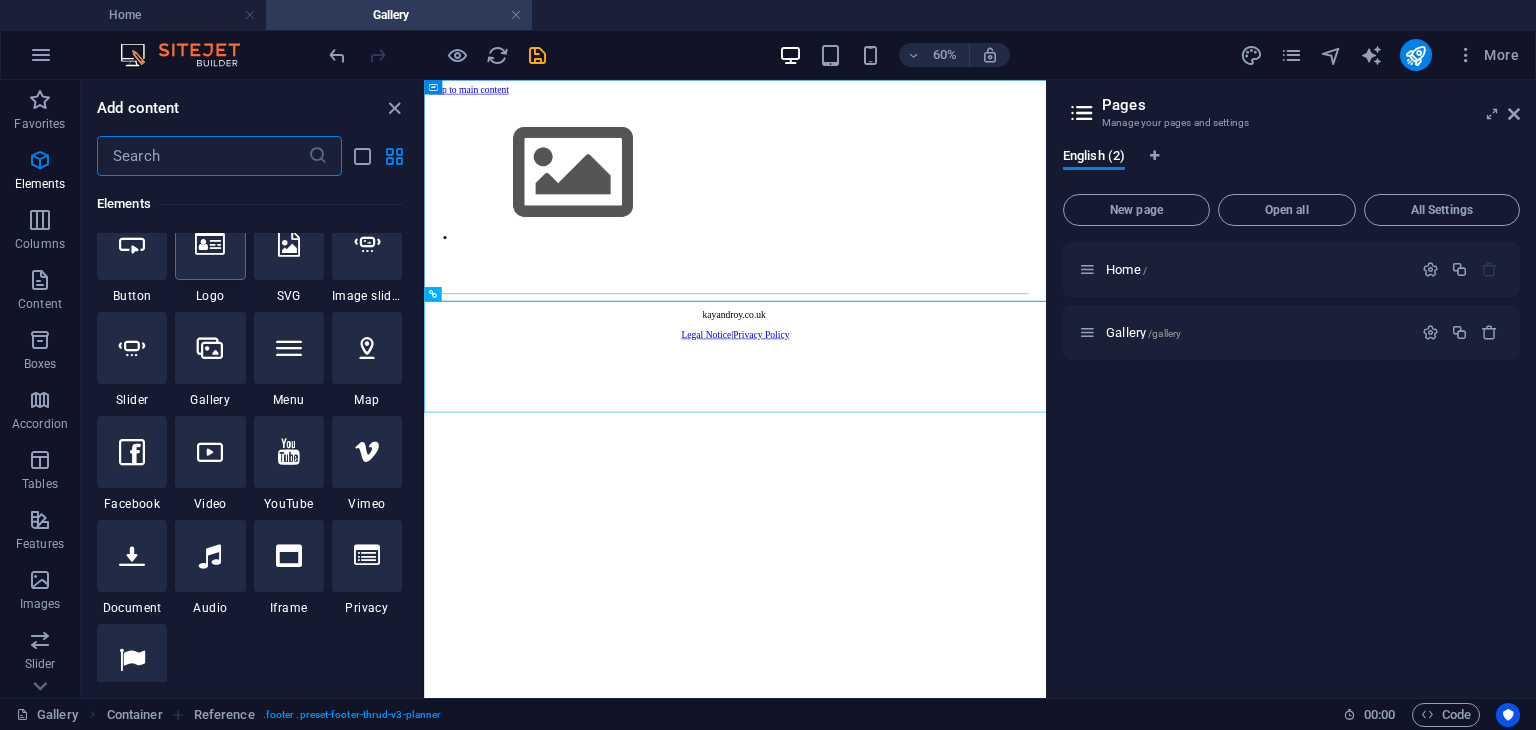 scroll, scrollTop: 416, scrollLeft: 0, axis: vertical 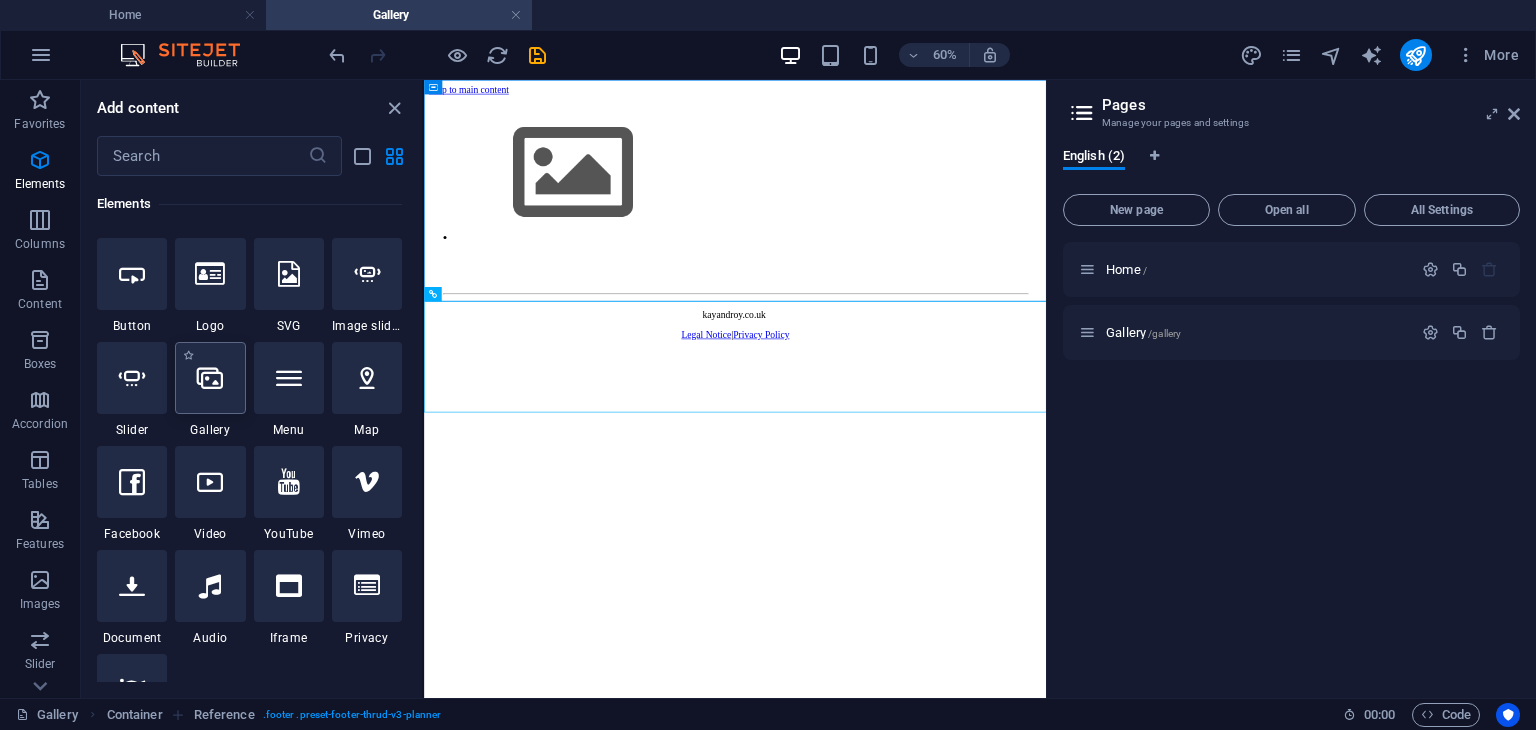 click at bounding box center (210, 378) 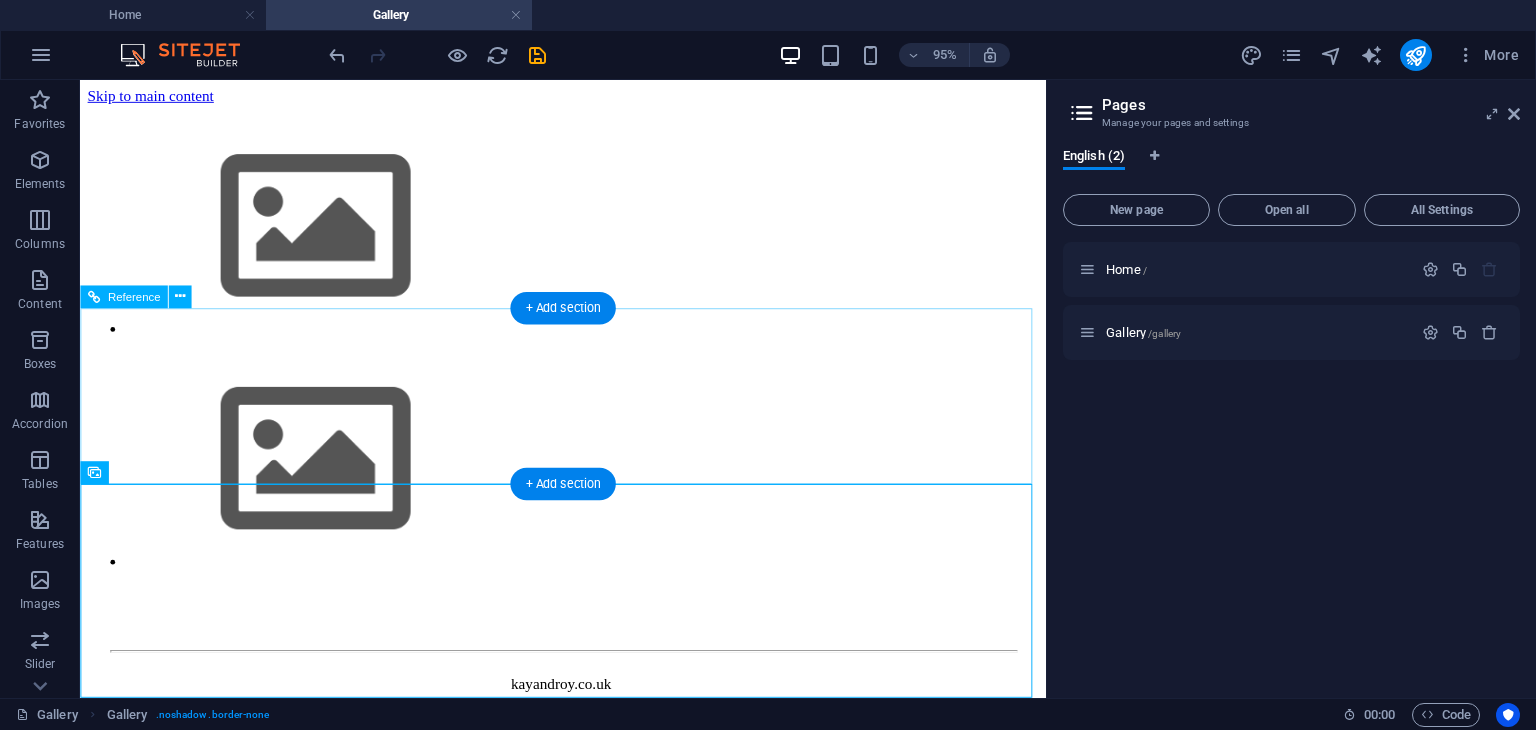 scroll, scrollTop: 354, scrollLeft: 0, axis: vertical 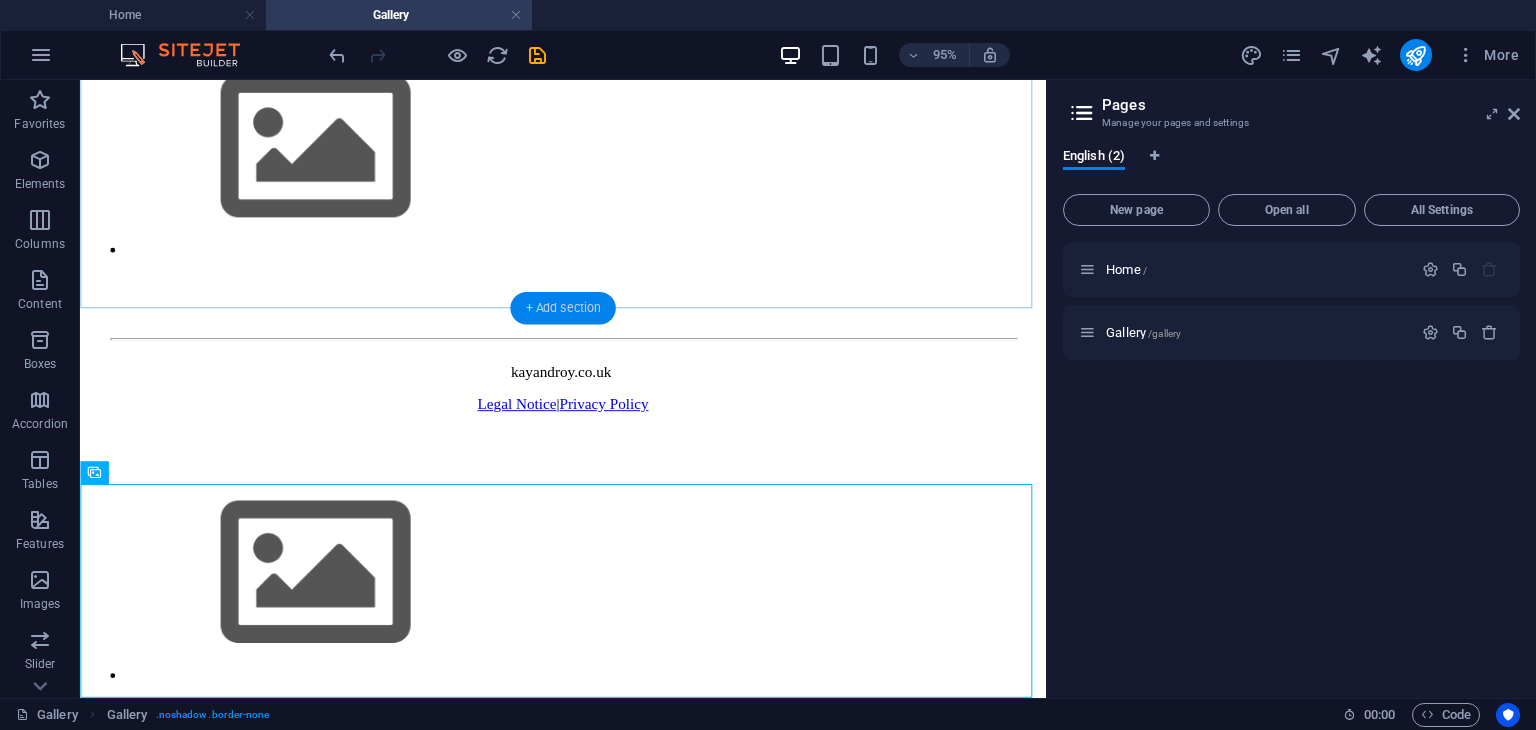click on "+ Add section" at bounding box center (562, 307) 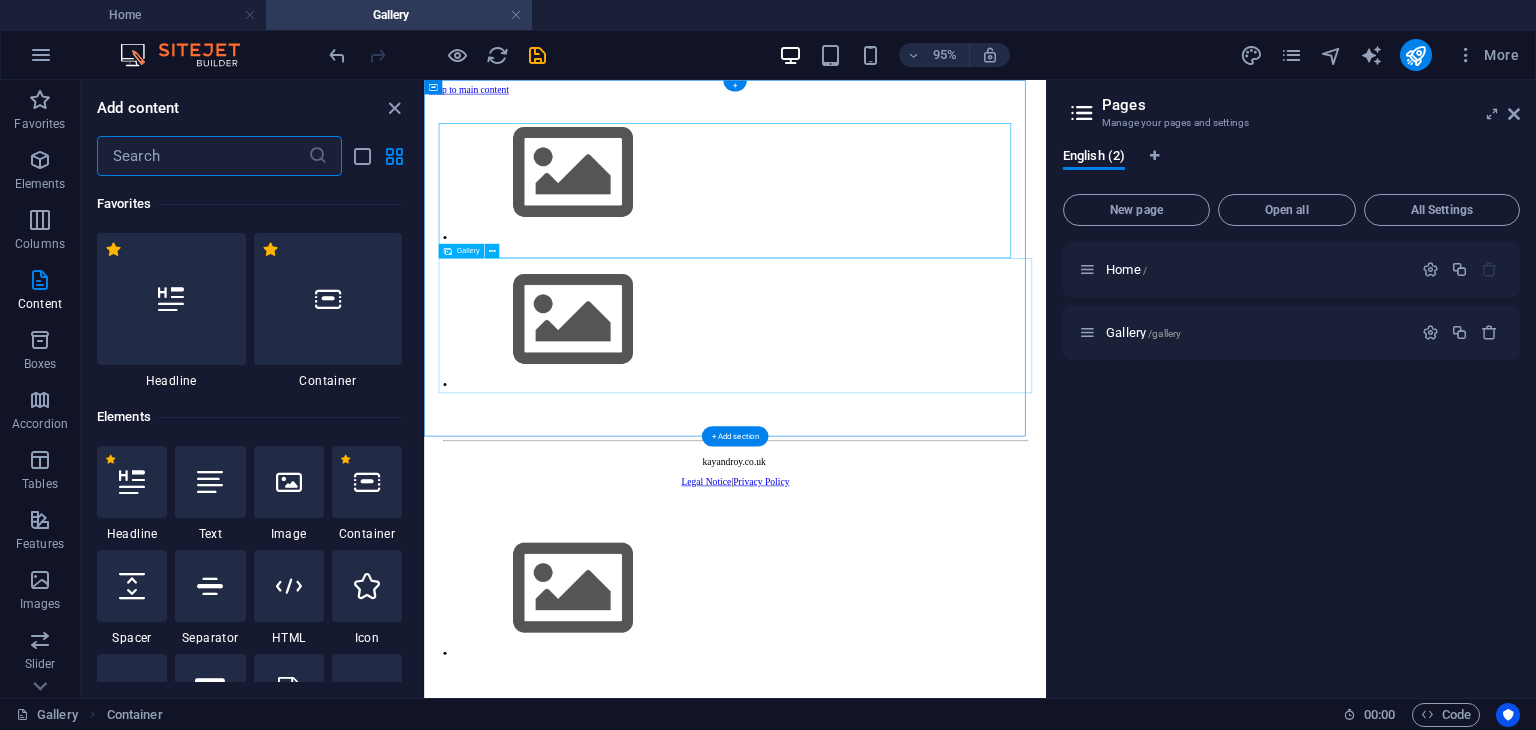 scroll, scrollTop: 0, scrollLeft: 0, axis: both 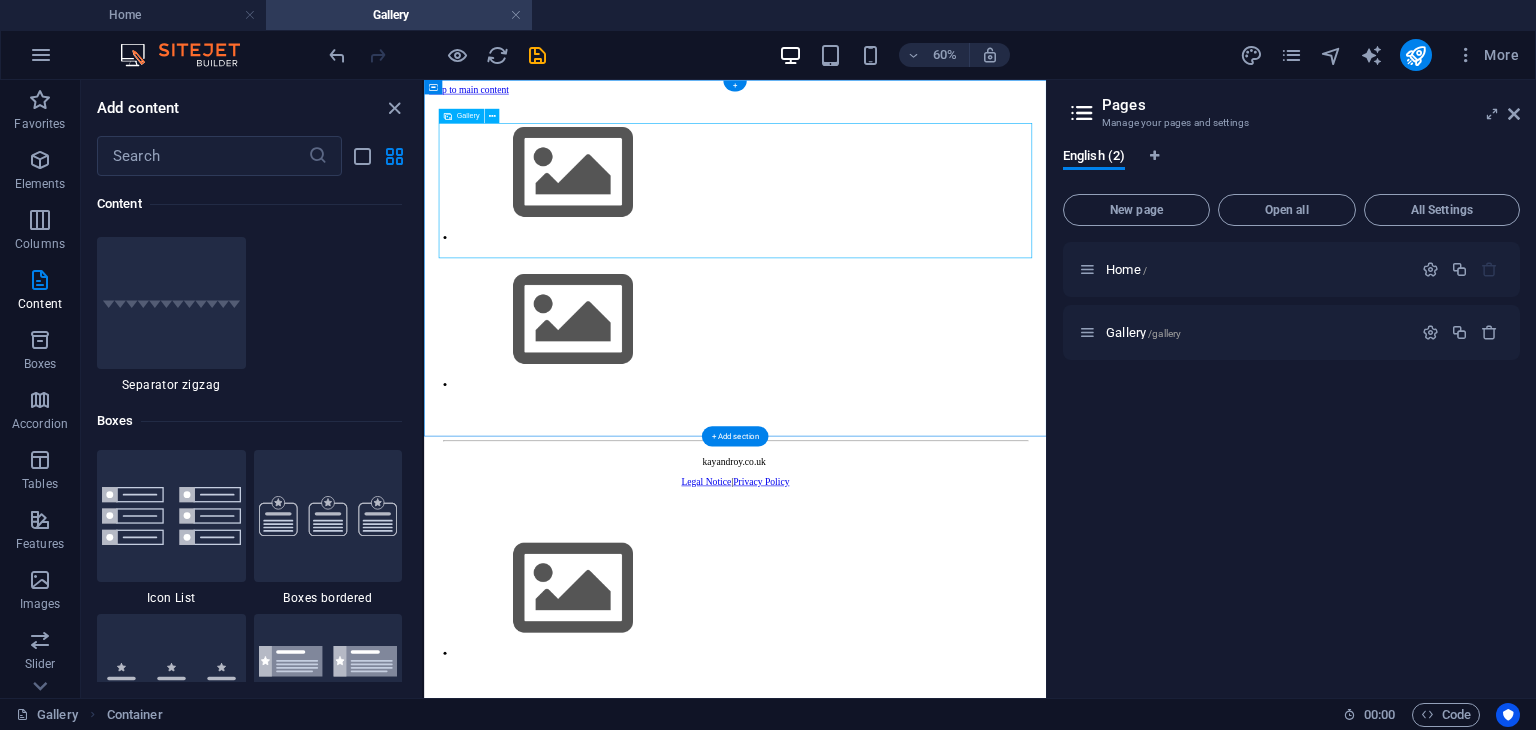 click at bounding box center [942, 236] 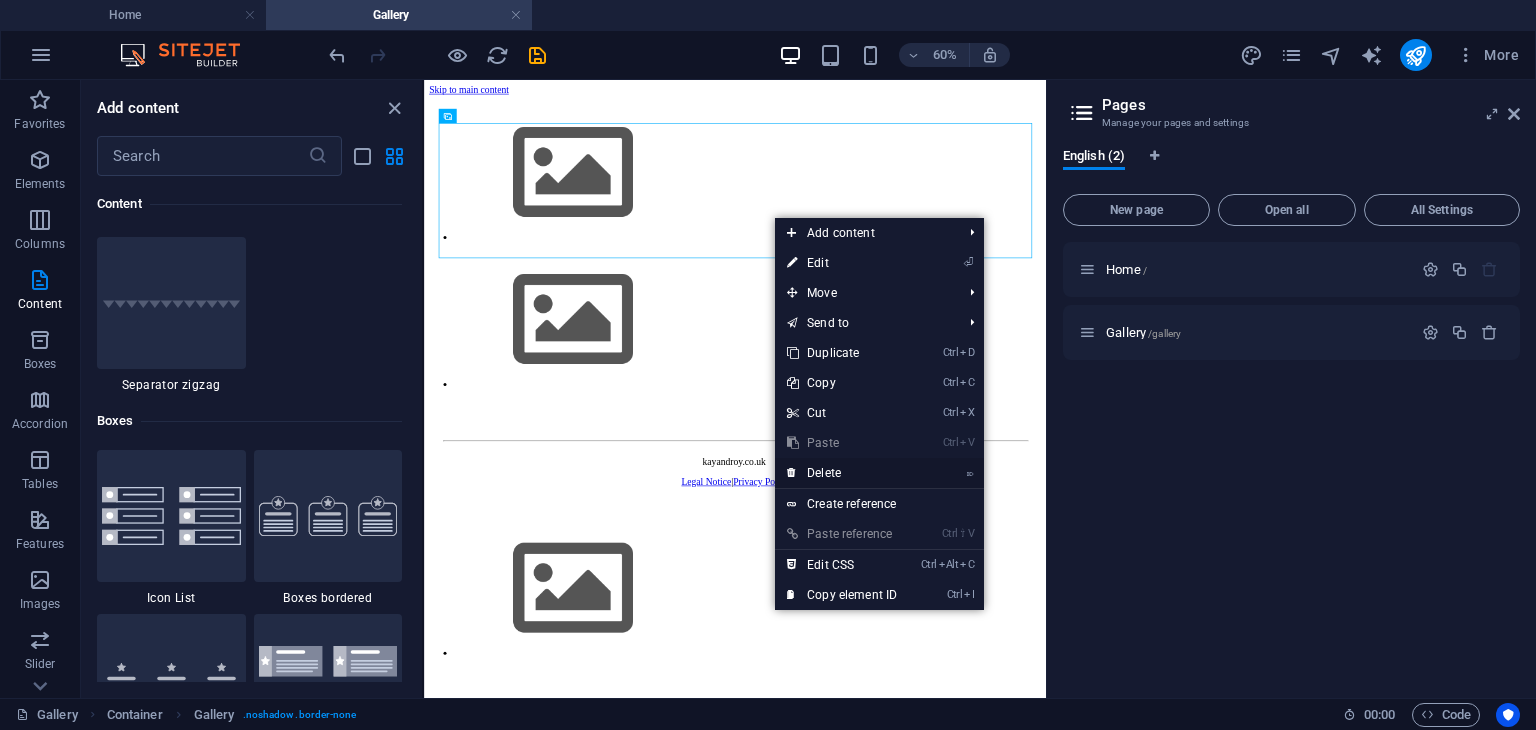 drag, startPoint x: 825, startPoint y: 472, endPoint x: 667, endPoint y: 625, distance: 219.93863 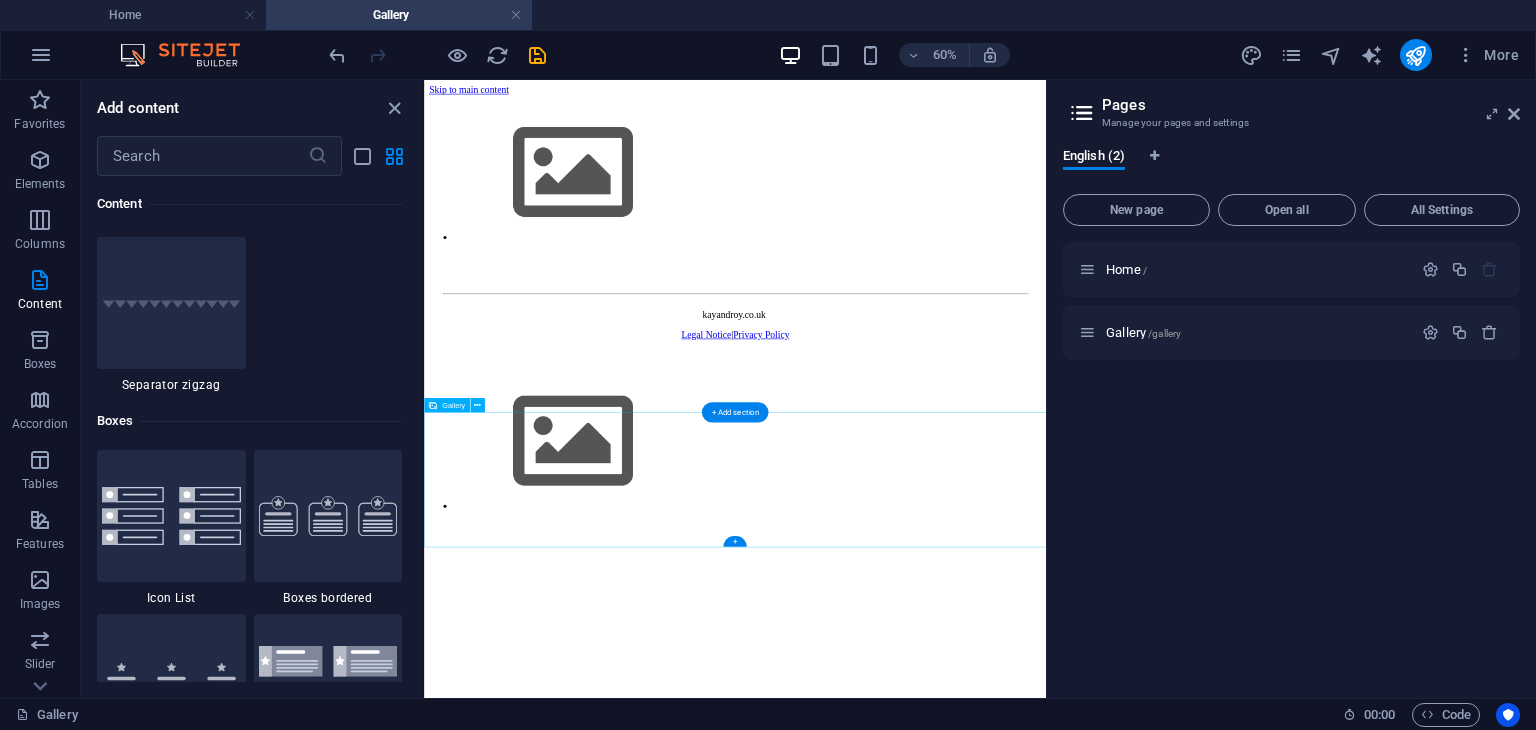 click at bounding box center [942, 684] 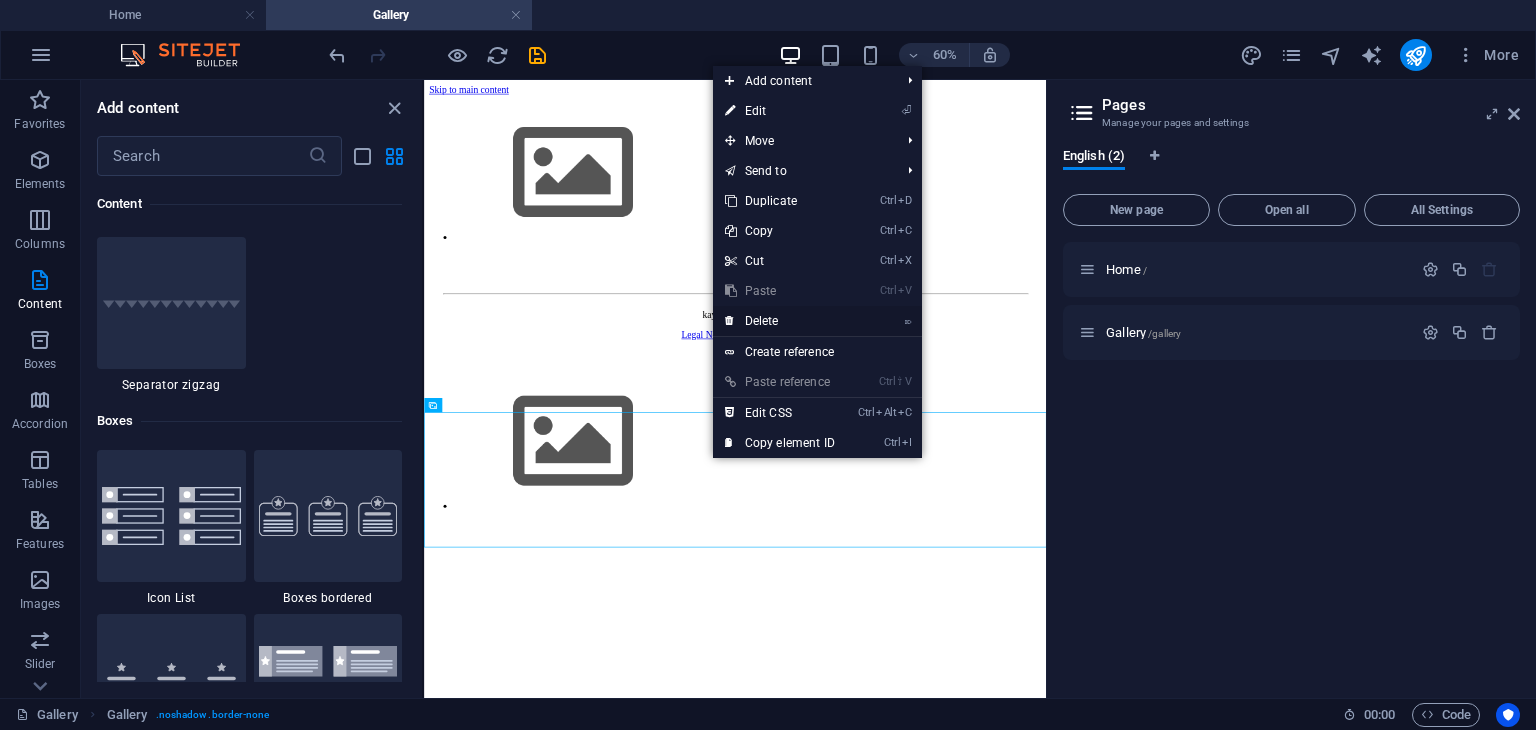 click on "⌦  Delete" at bounding box center (780, 321) 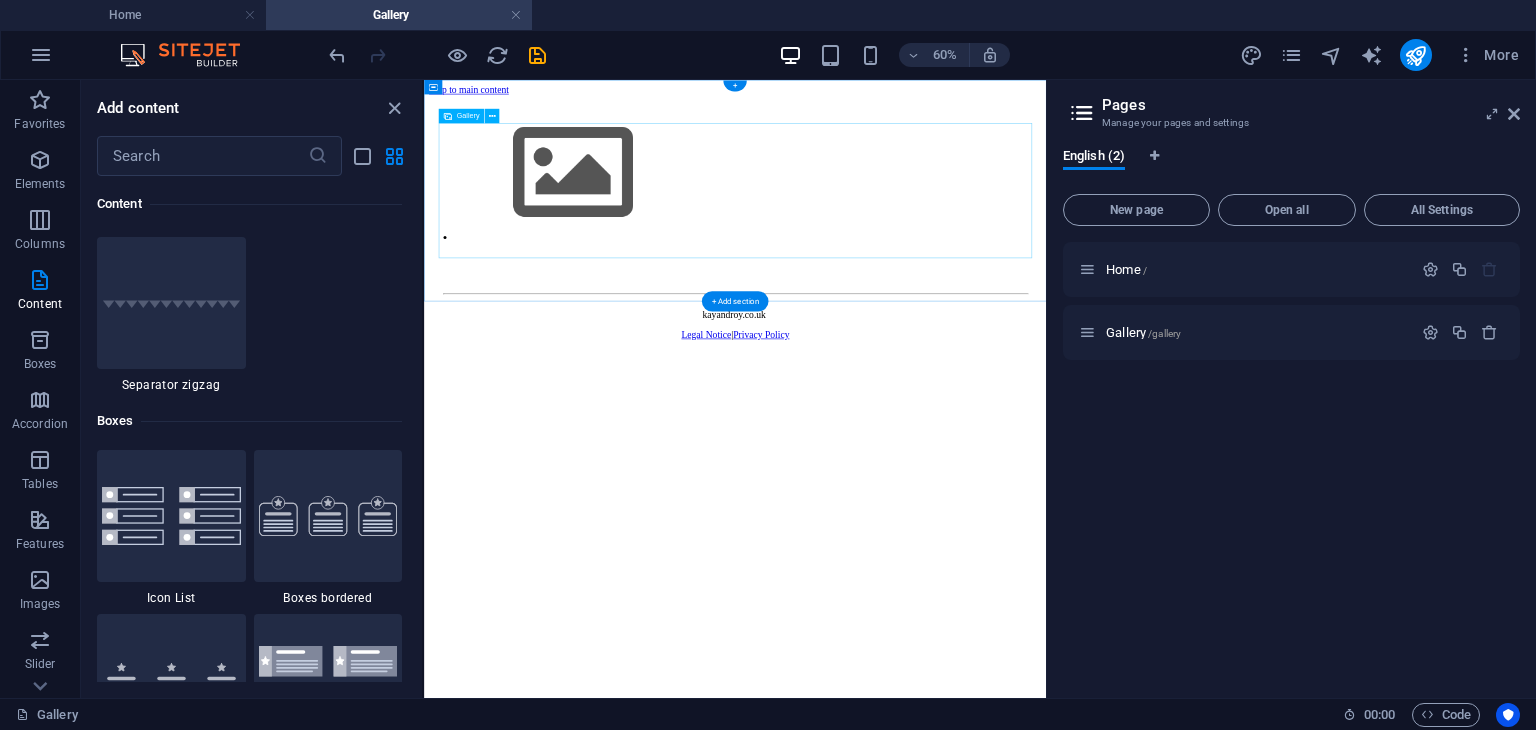 click at bounding box center [942, 236] 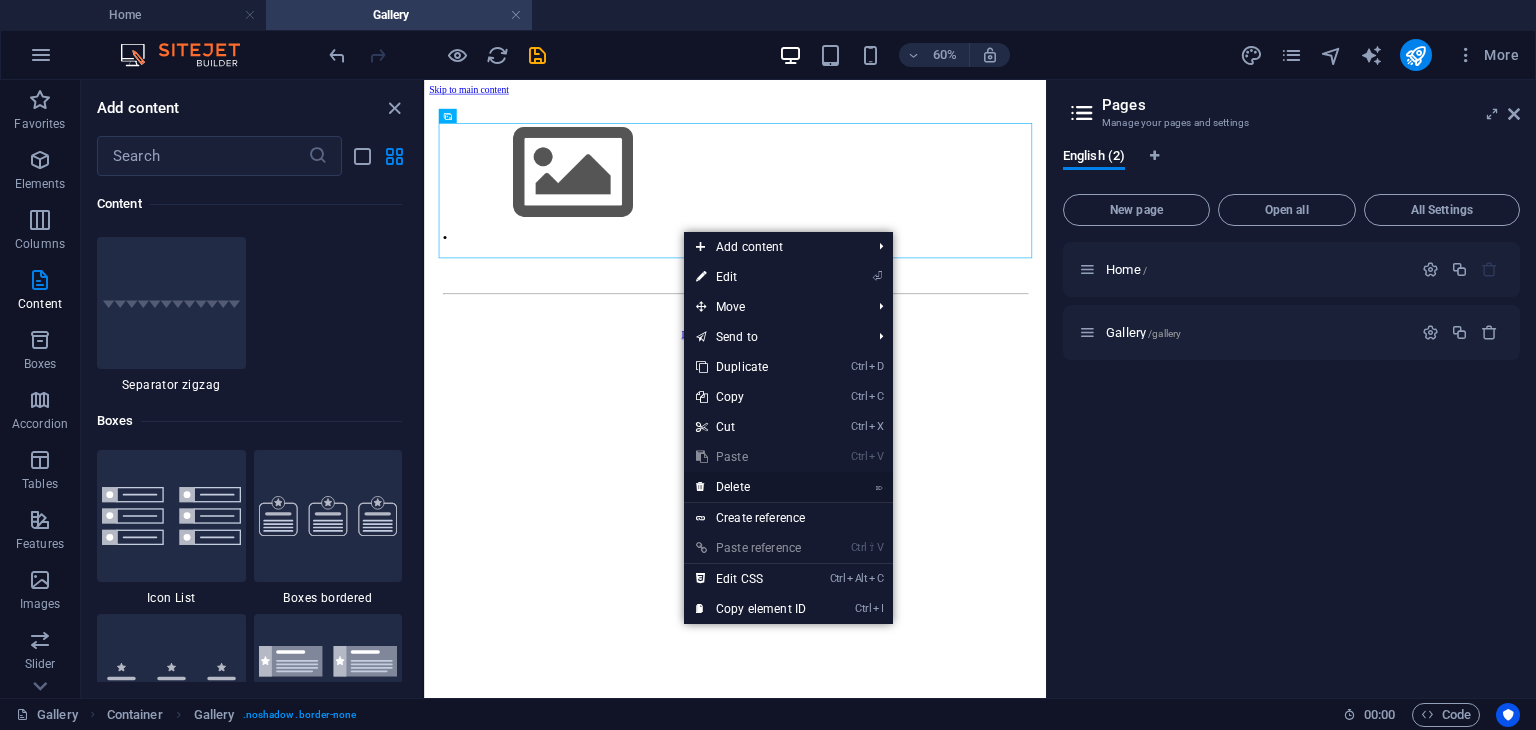 drag, startPoint x: 747, startPoint y: 485, endPoint x: 538, endPoint y: 677, distance: 283.8045 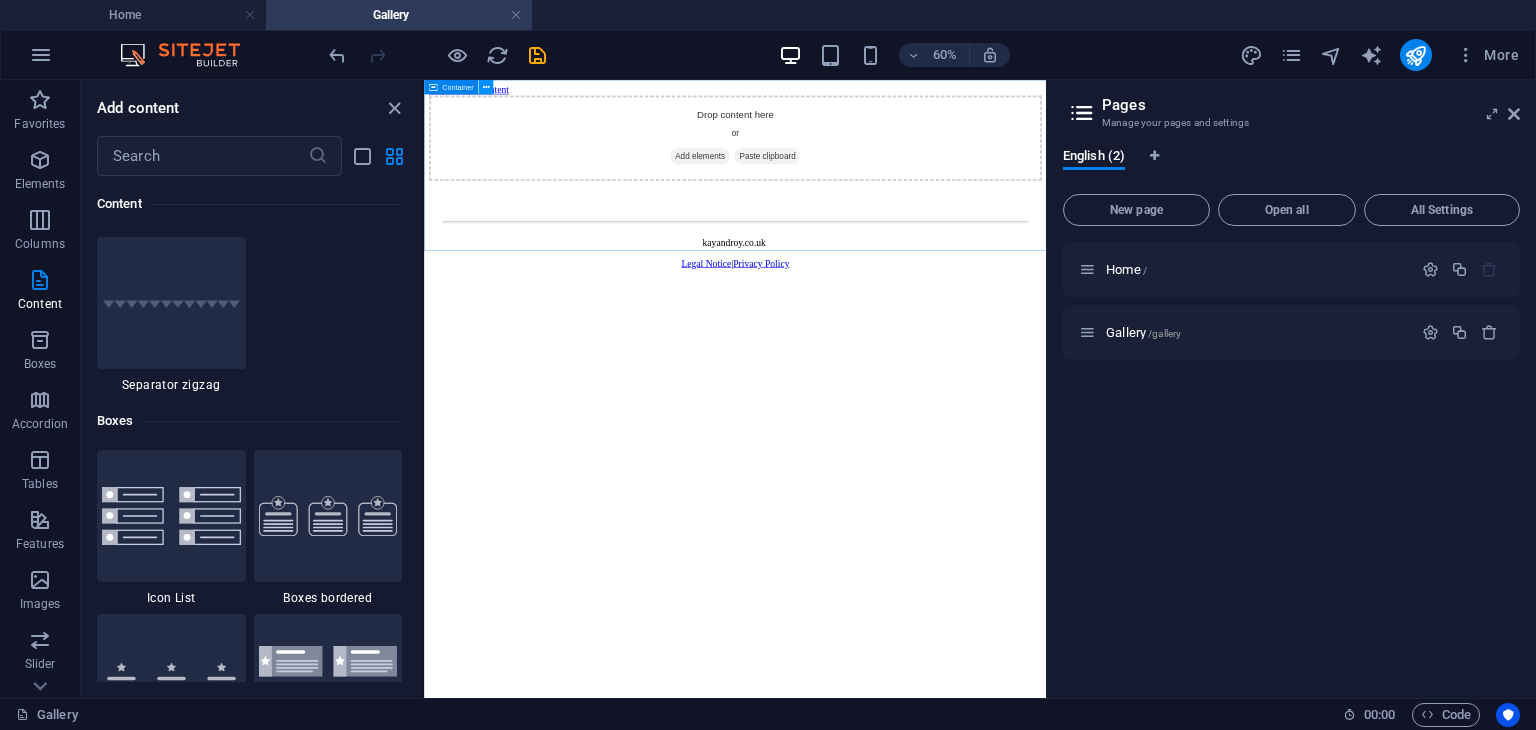 click at bounding box center (486, 87) 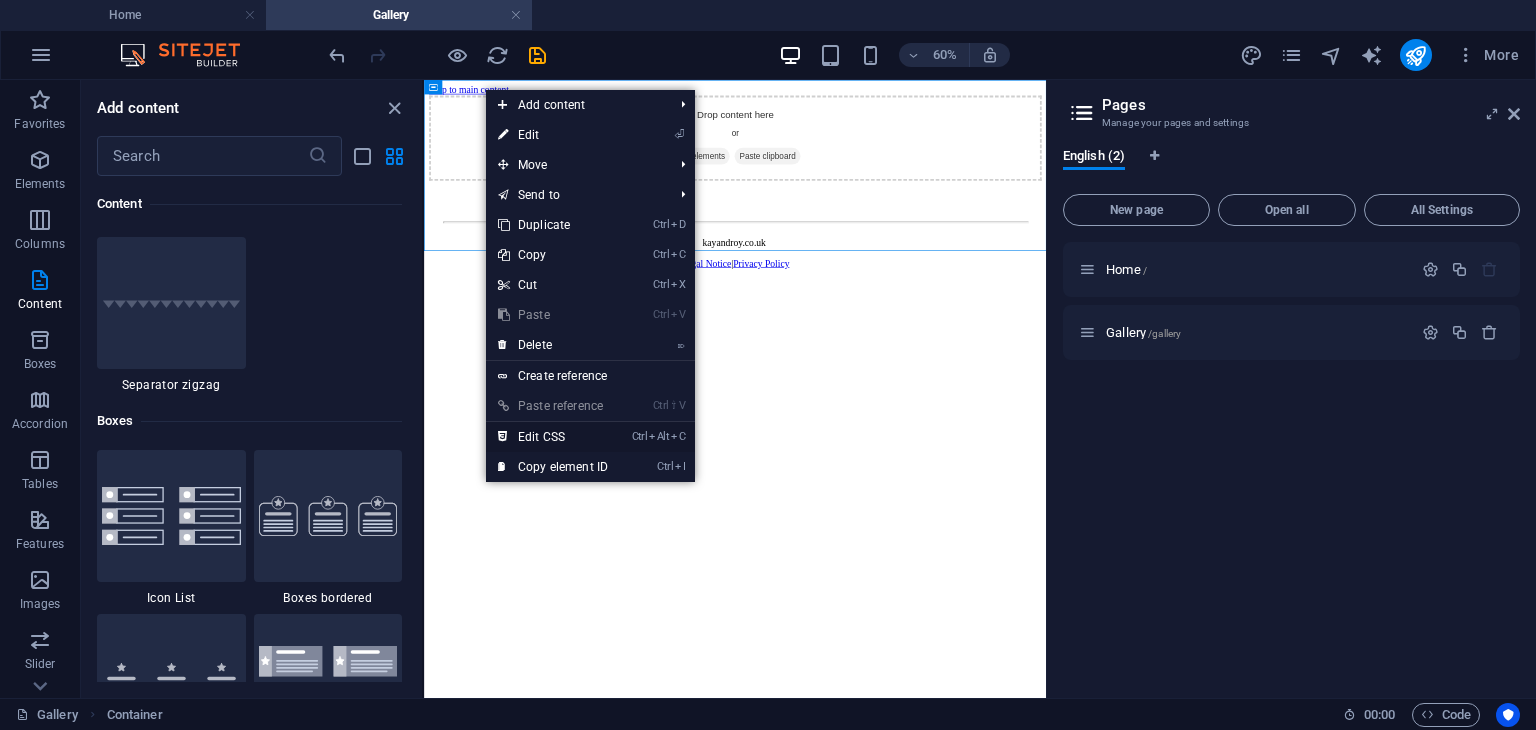 click on "Ctrl Alt C  Edit CSS" at bounding box center (553, 437) 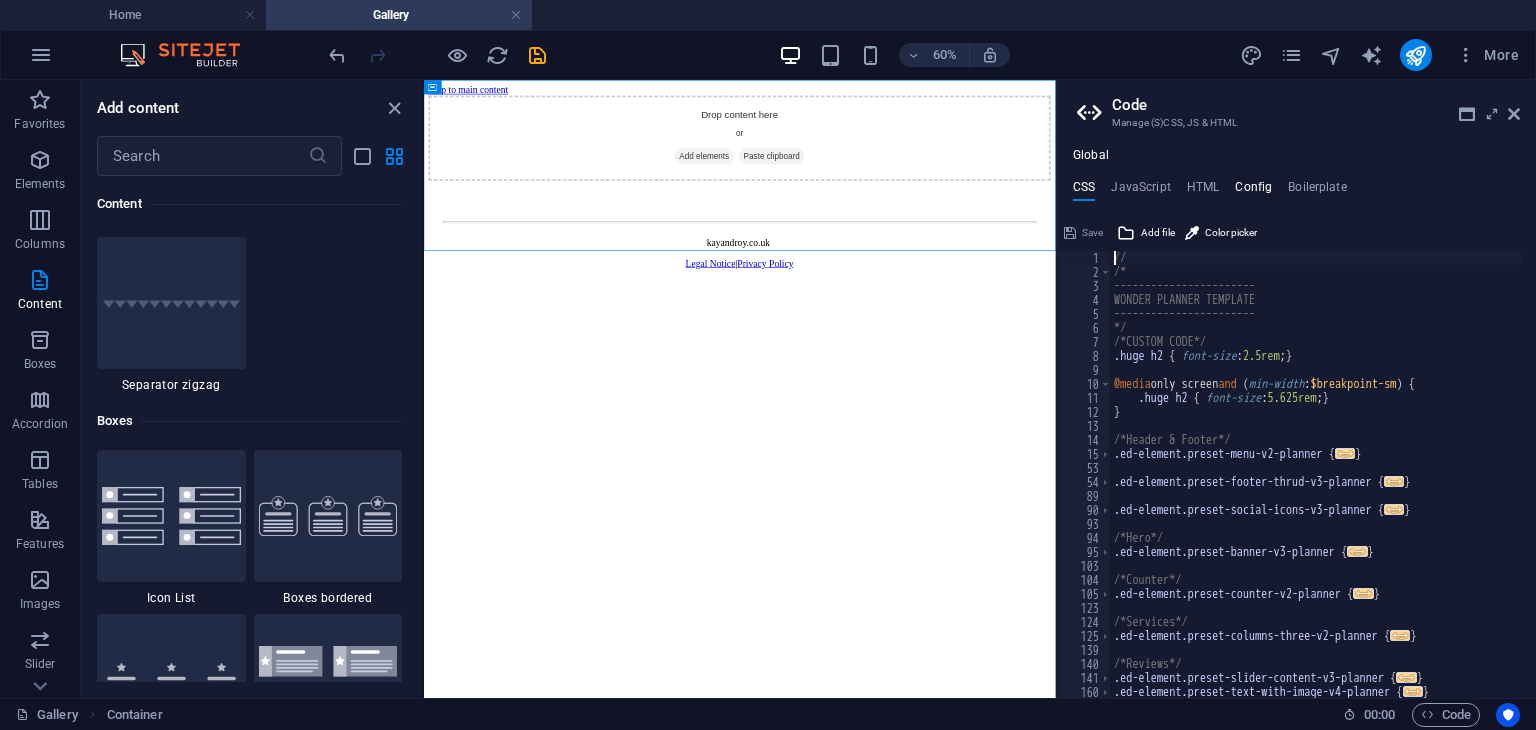 click on "Config" at bounding box center (1253, 191) 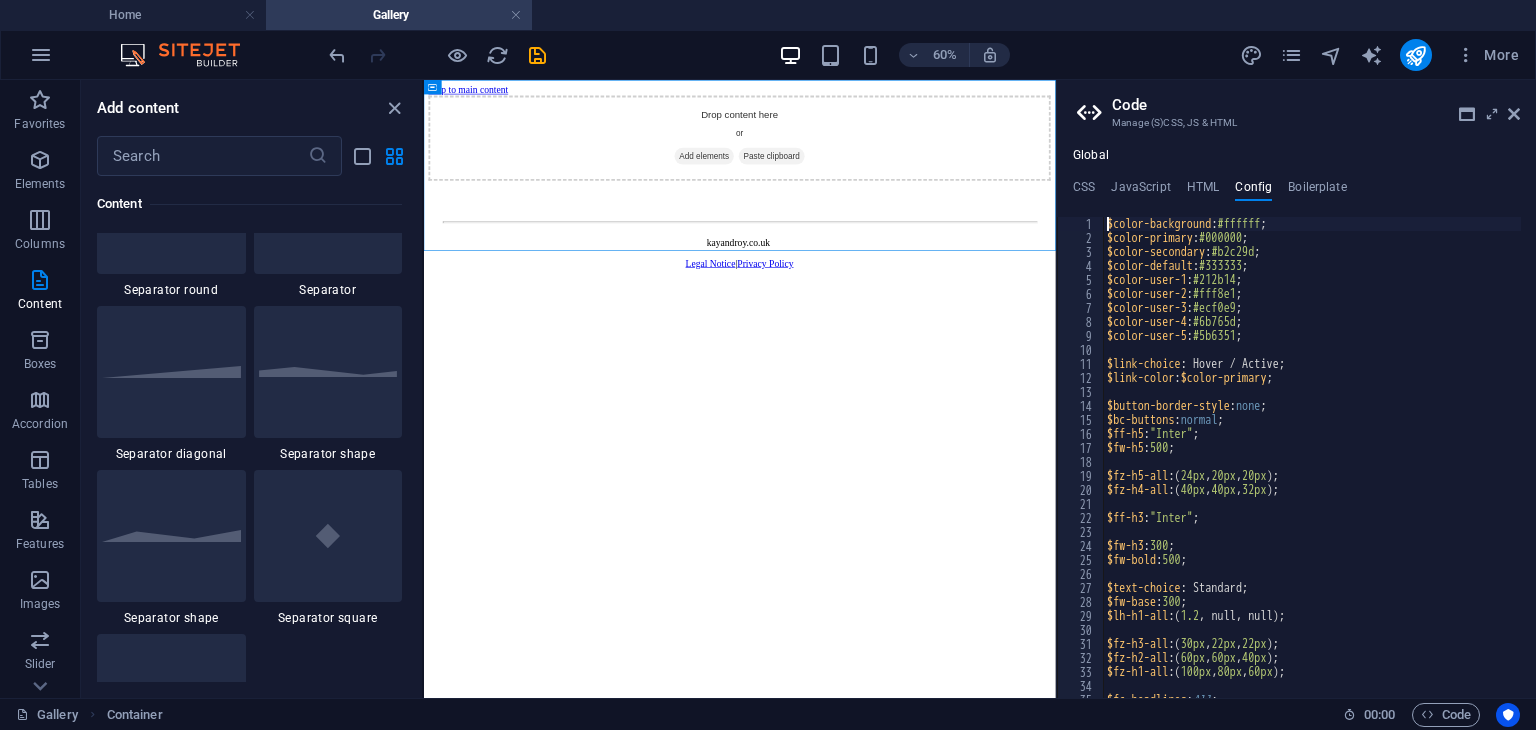 scroll, scrollTop: 4899, scrollLeft: 0, axis: vertical 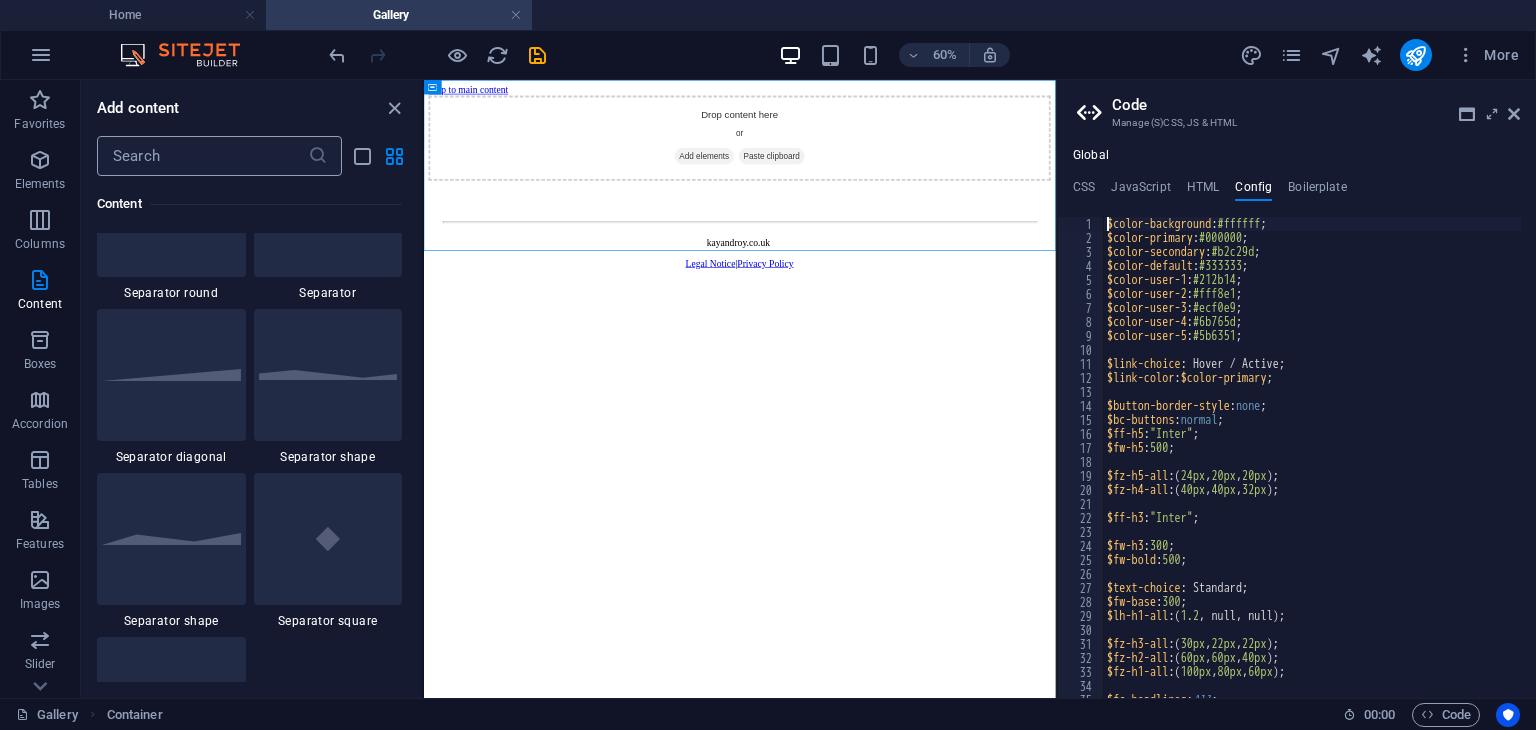 click at bounding box center [202, 156] 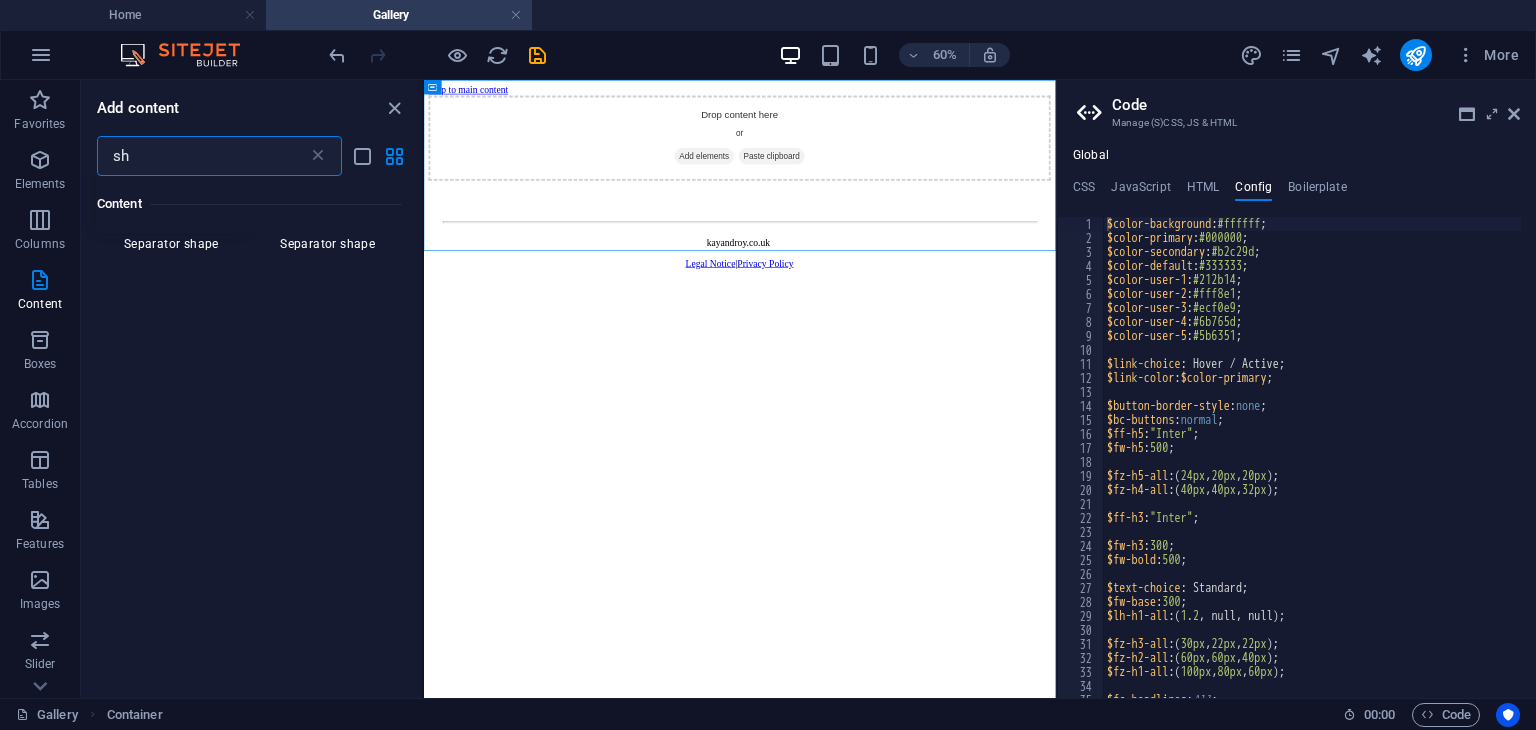scroll, scrollTop: 0, scrollLeft: 0, axis: both 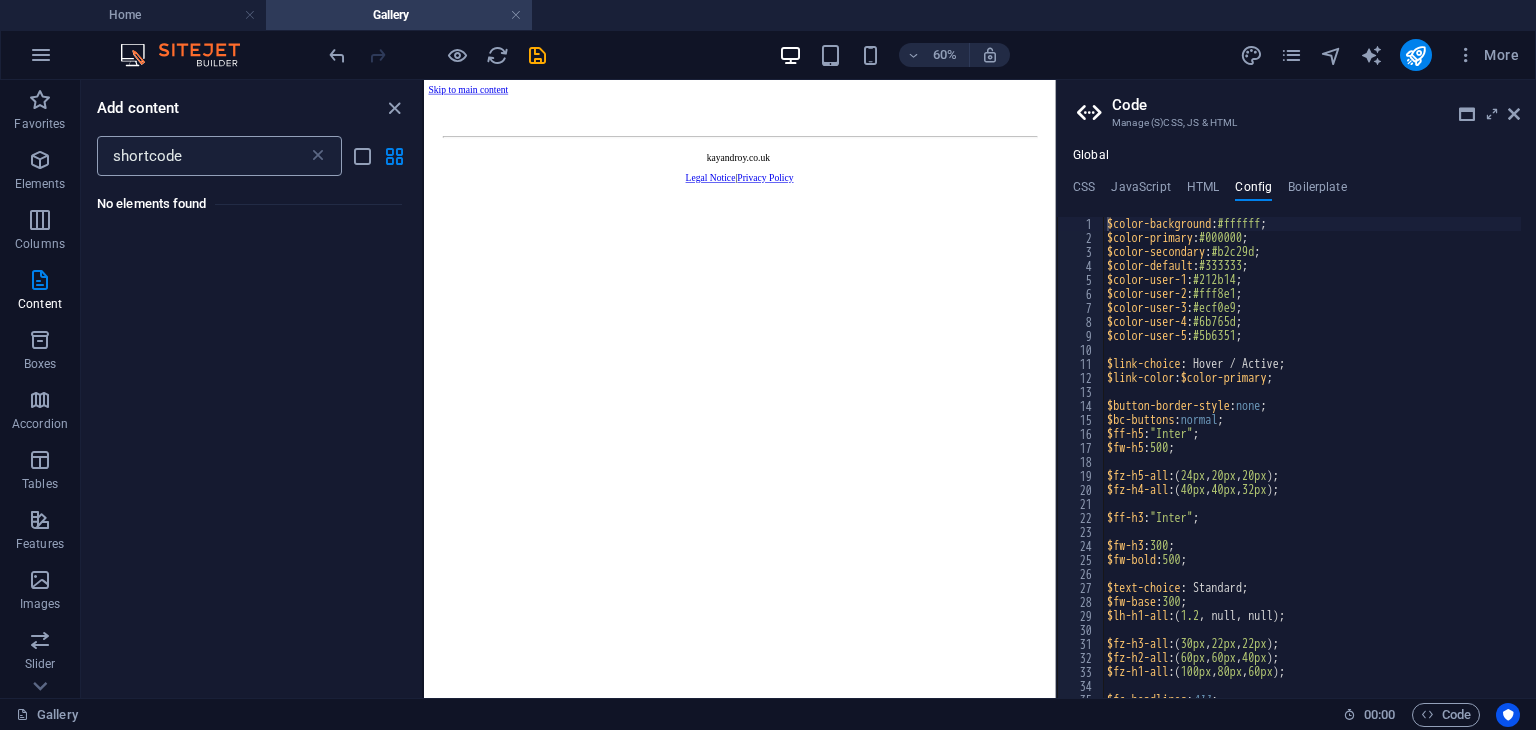 click on "shortcode" at bounding box center (202, 156) 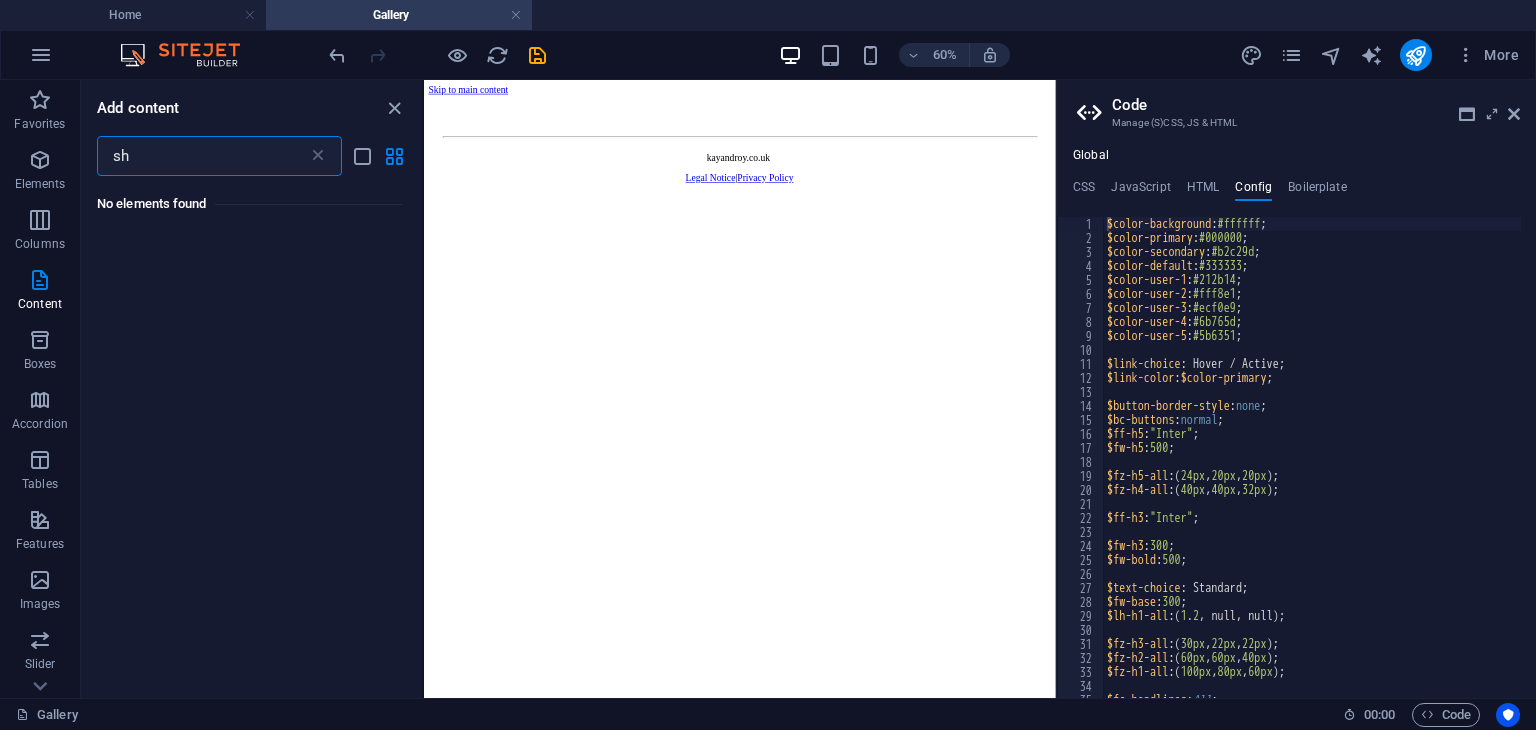 type on "s" 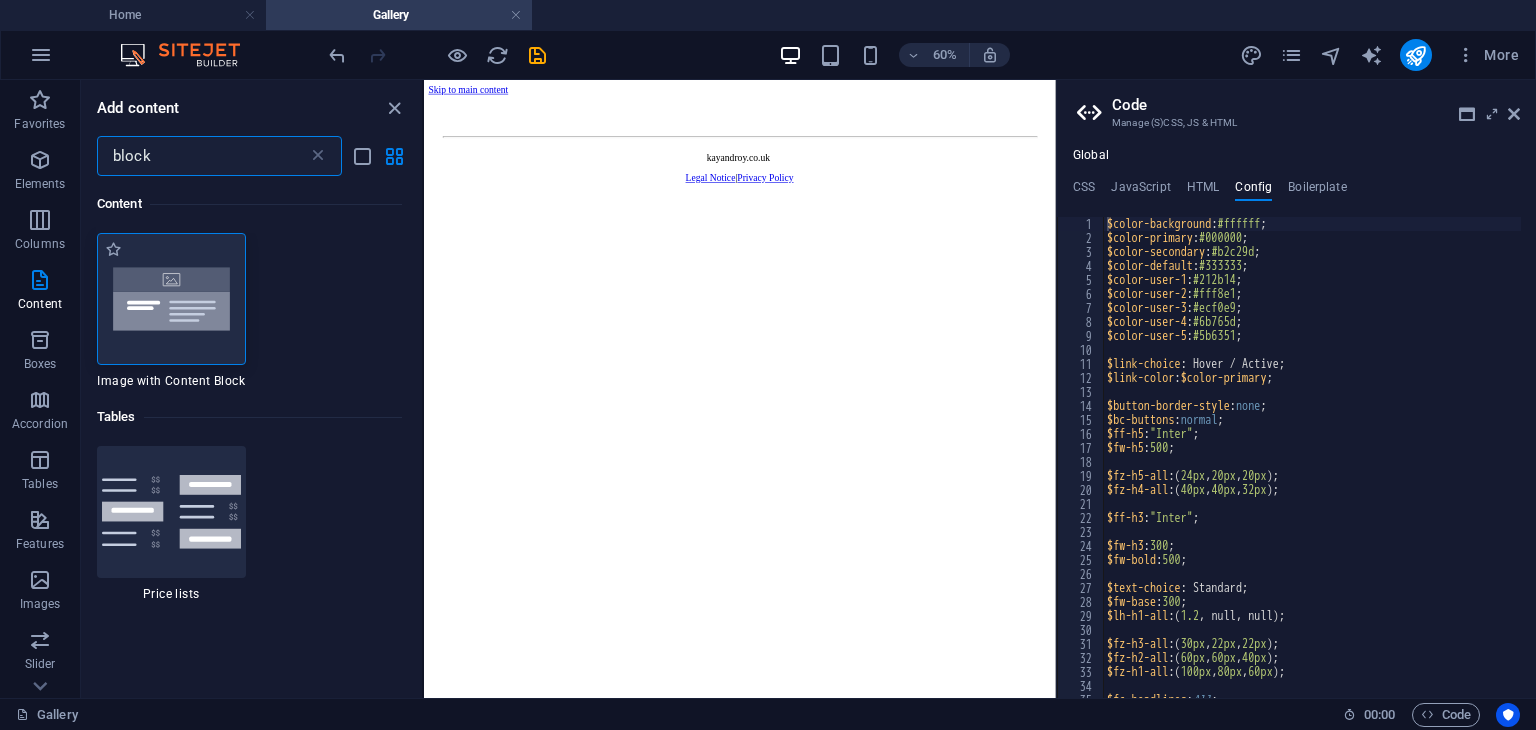 type on "block" 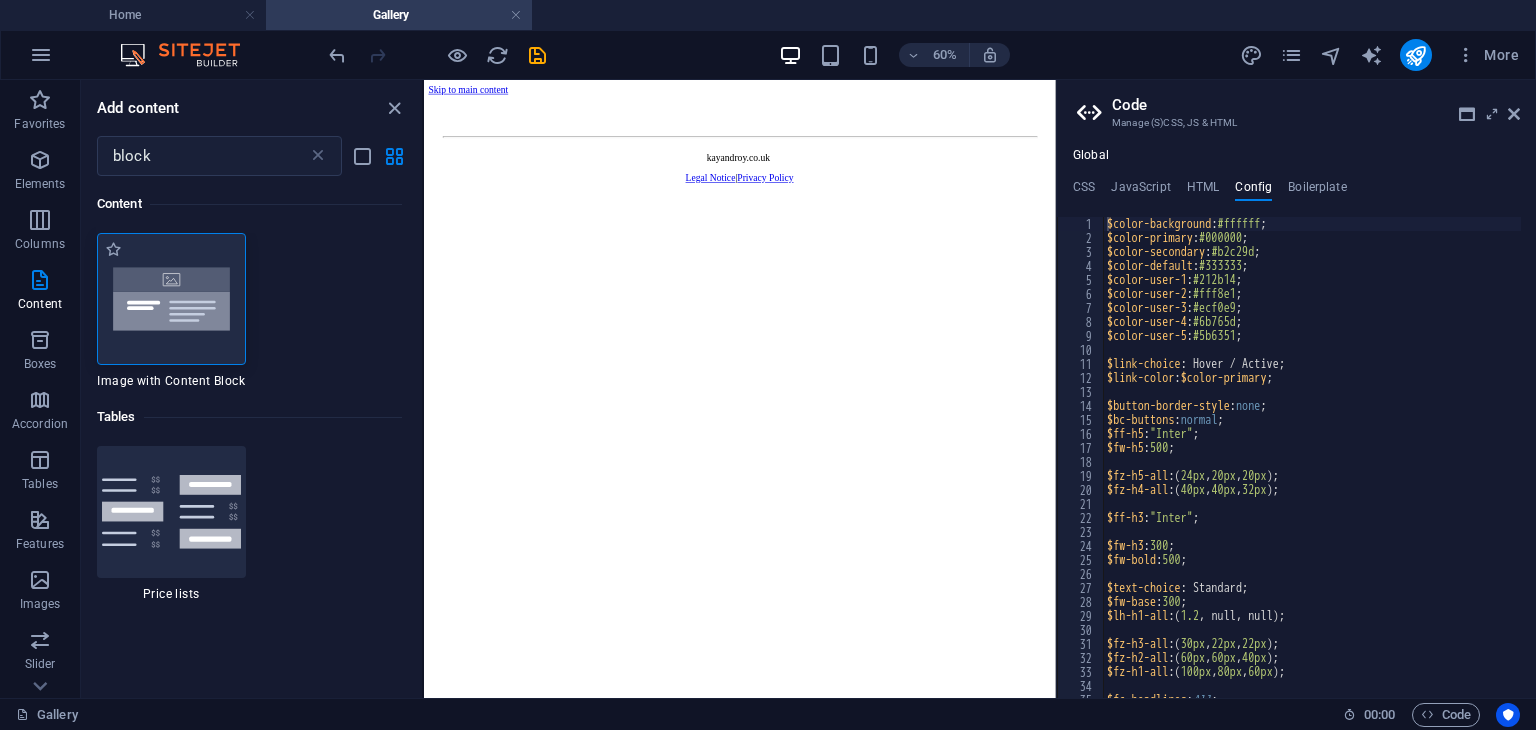 click at bounding box center (171, 299) 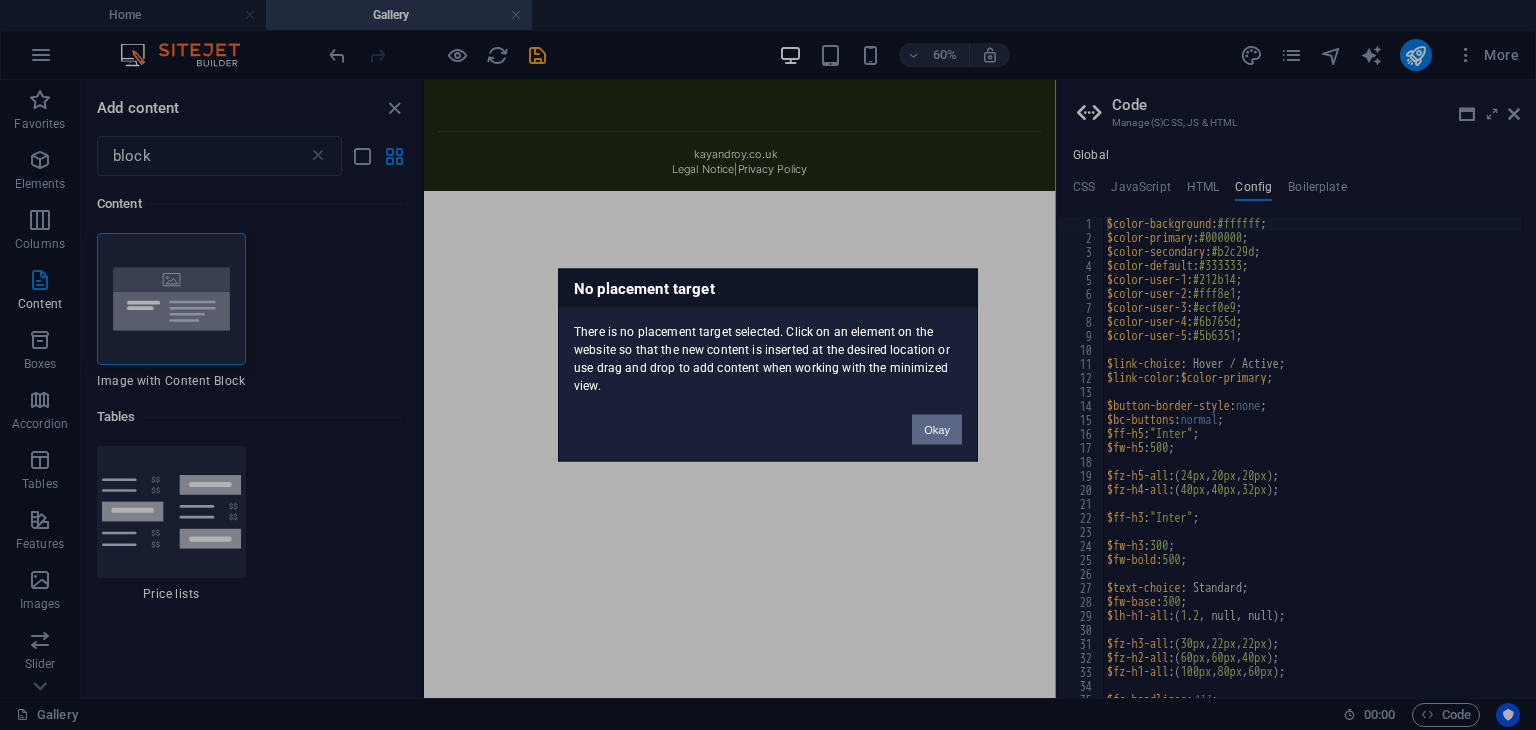 drag, startPoint x: 928, startPoint y: 426, endPoint x: 838, endPoint y: 578, distance: 176.64655 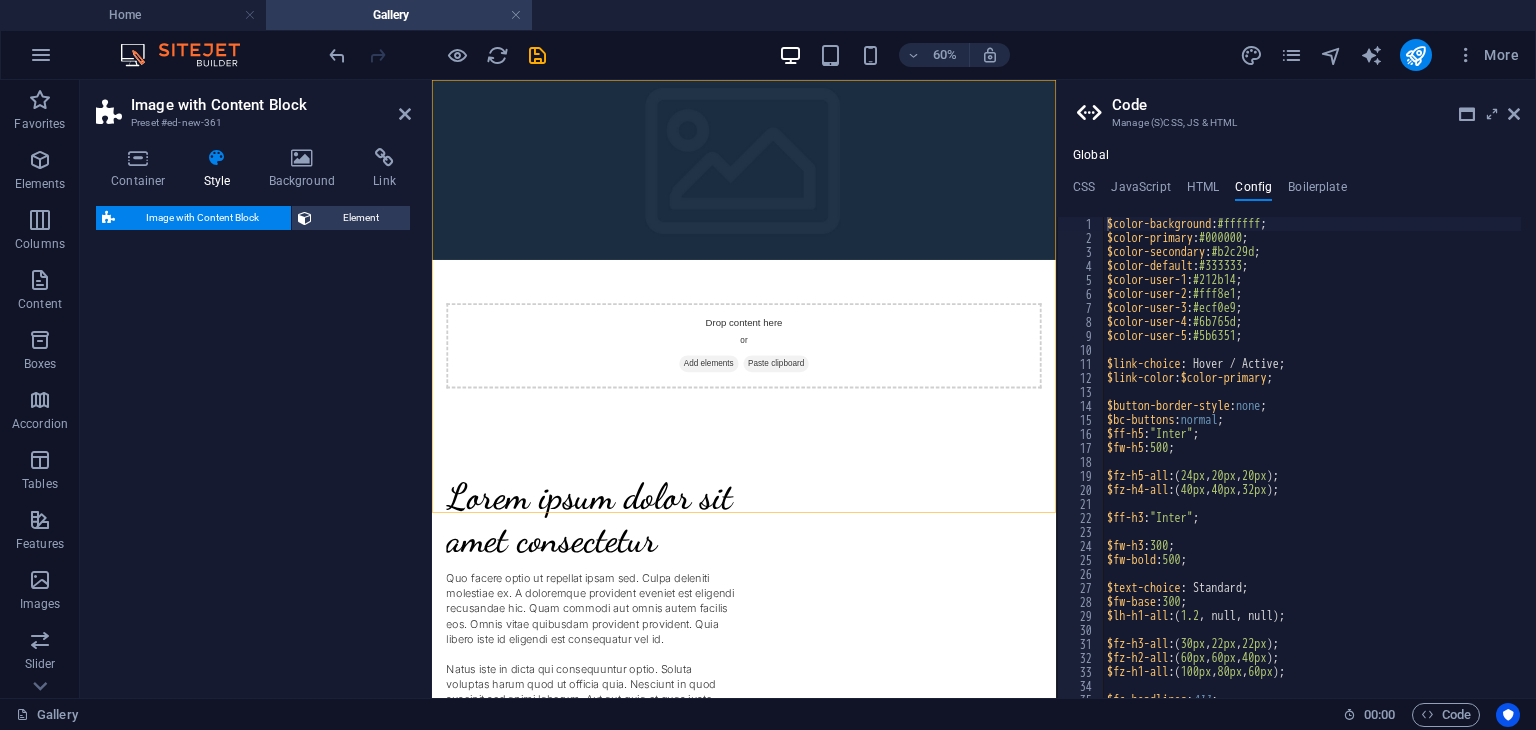 select on "rem" 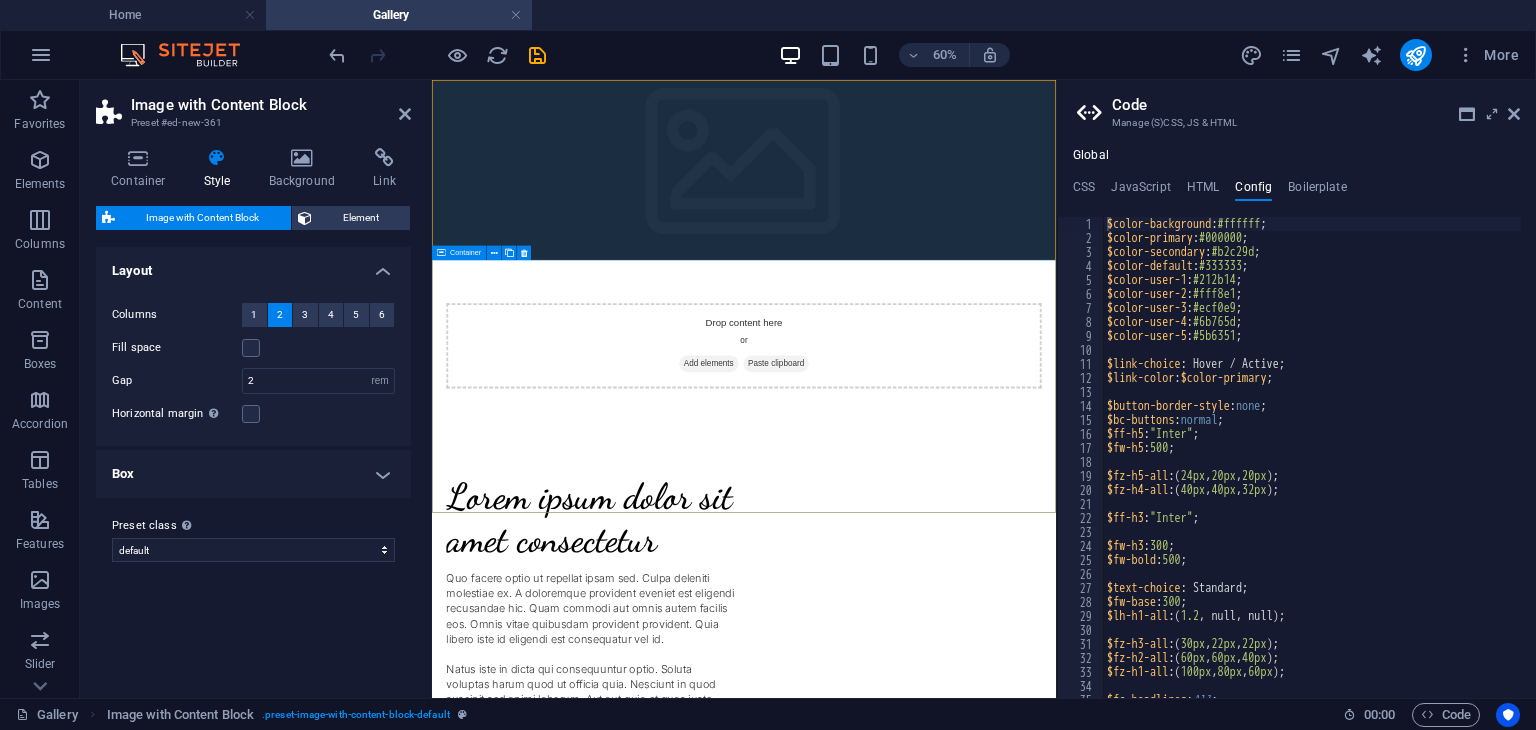 click on "Lorem ipsum dolor sit amet consectetur Quo facere optio ut repellat ipsam sed. Culpa deleniti molestiae ex. A doloremque provident eveniet est eligendi recusandae hic. Quam commodi aut omnis autem facilis eos. Omnis vitae quibusdam provident provident. Quia libero iste id eligendi est consequatur vel id. Natus iste in dicta qui consequuntur optio. Soluta voluptas harum quod ut officia quia. Nesciunt in quod suscipit sed animi laborum. Aut aut quia et quas iusto quae quos." at bounding box center (952, 944) 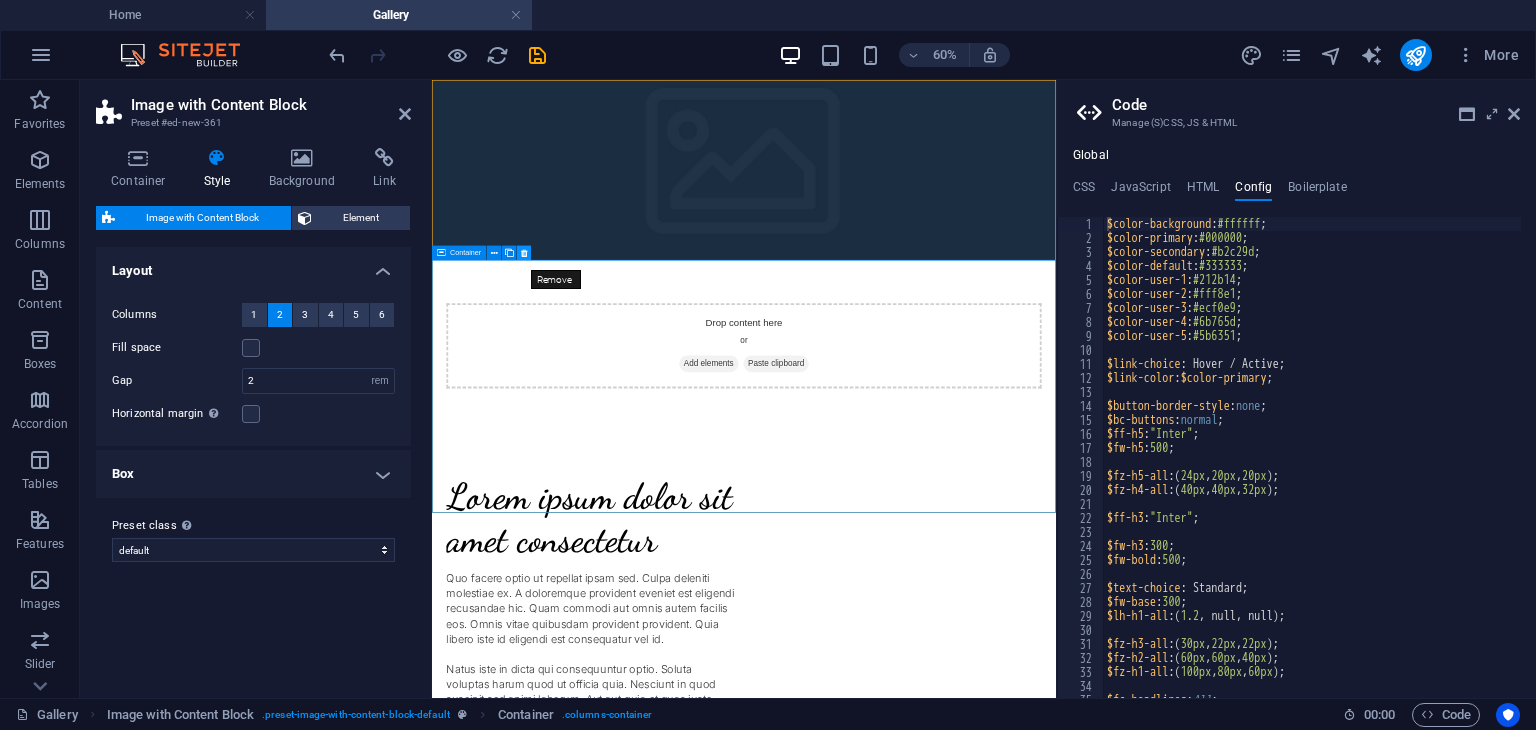 click at bounding box center (524, 253) 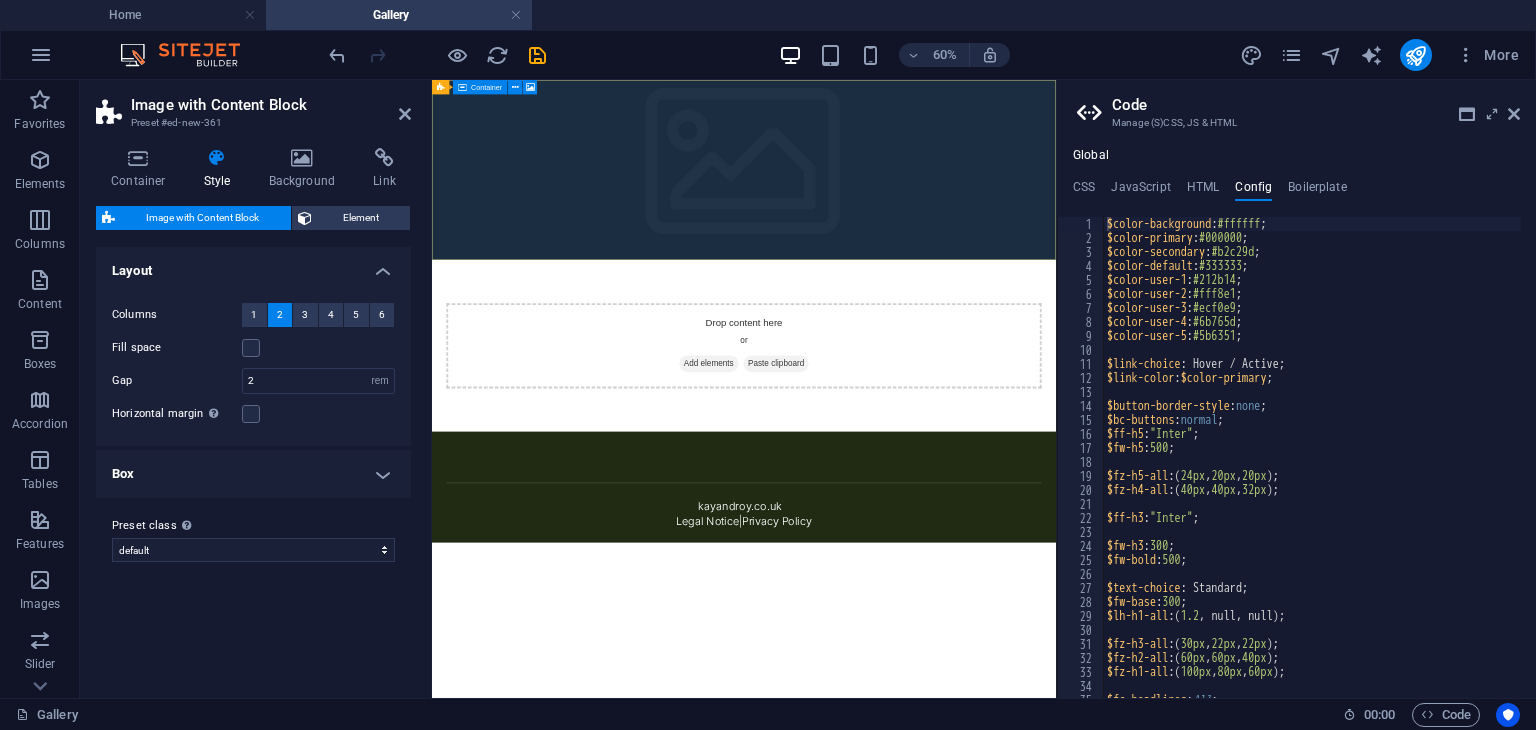 click on "Drop content here or  Add elements  Paste clipboard" at bounding box center (952, 523) 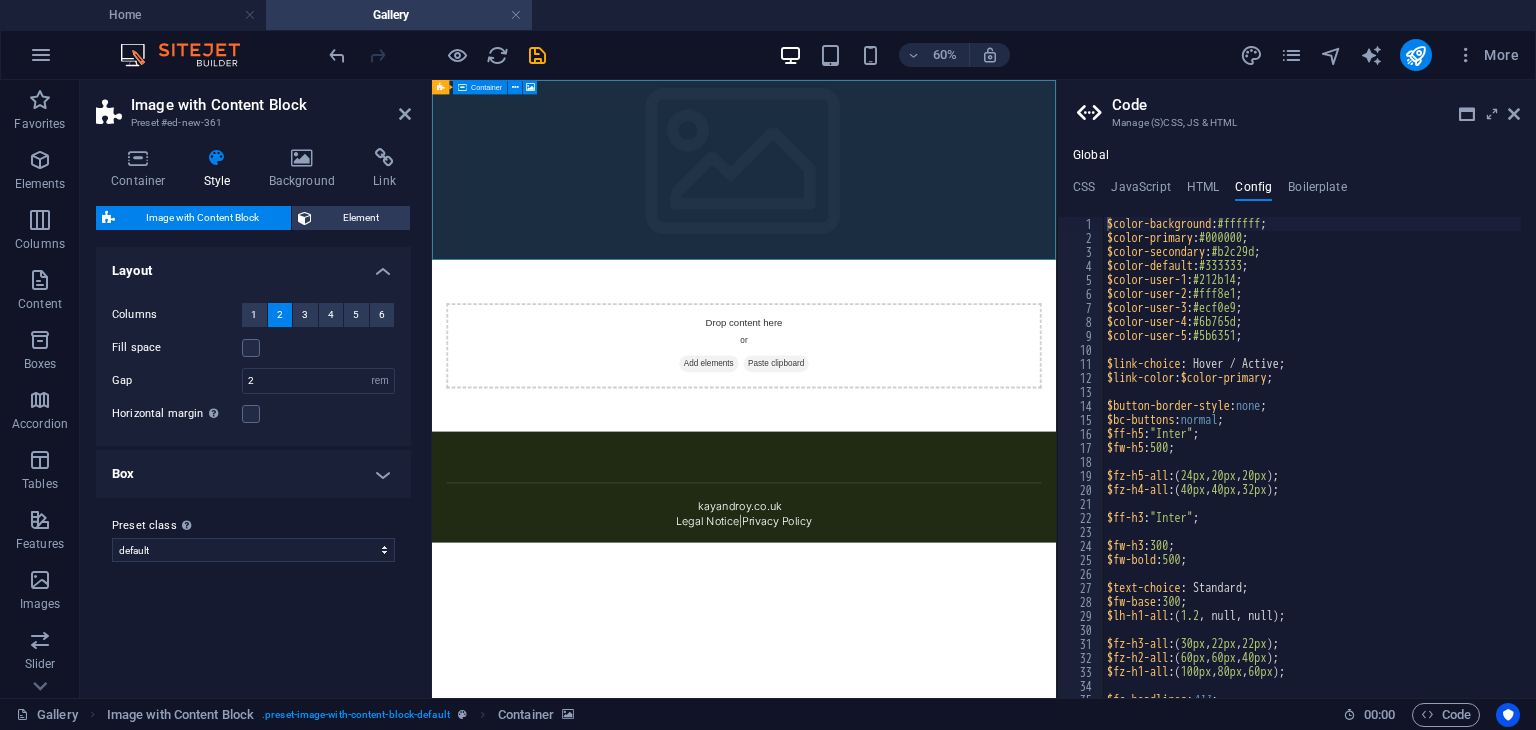 drag, startPoint x: 1078, startPoint y: 204, endPoint x: 1092, endPoint y: 204, distance: 14 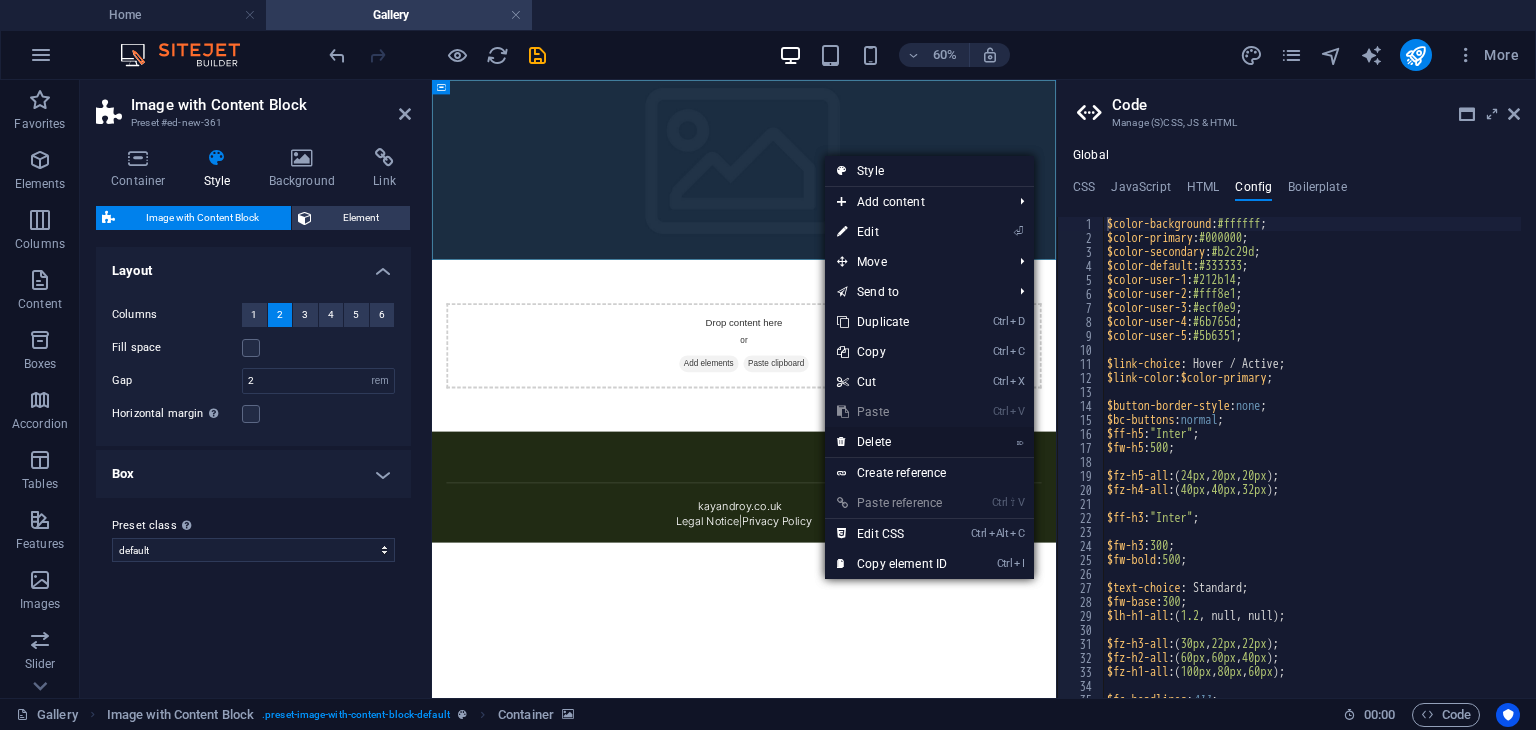 drag, startPoint x: 874, startPoint y: 443, endPoint x: 737, endPoint y: 605, distance: 212.16267 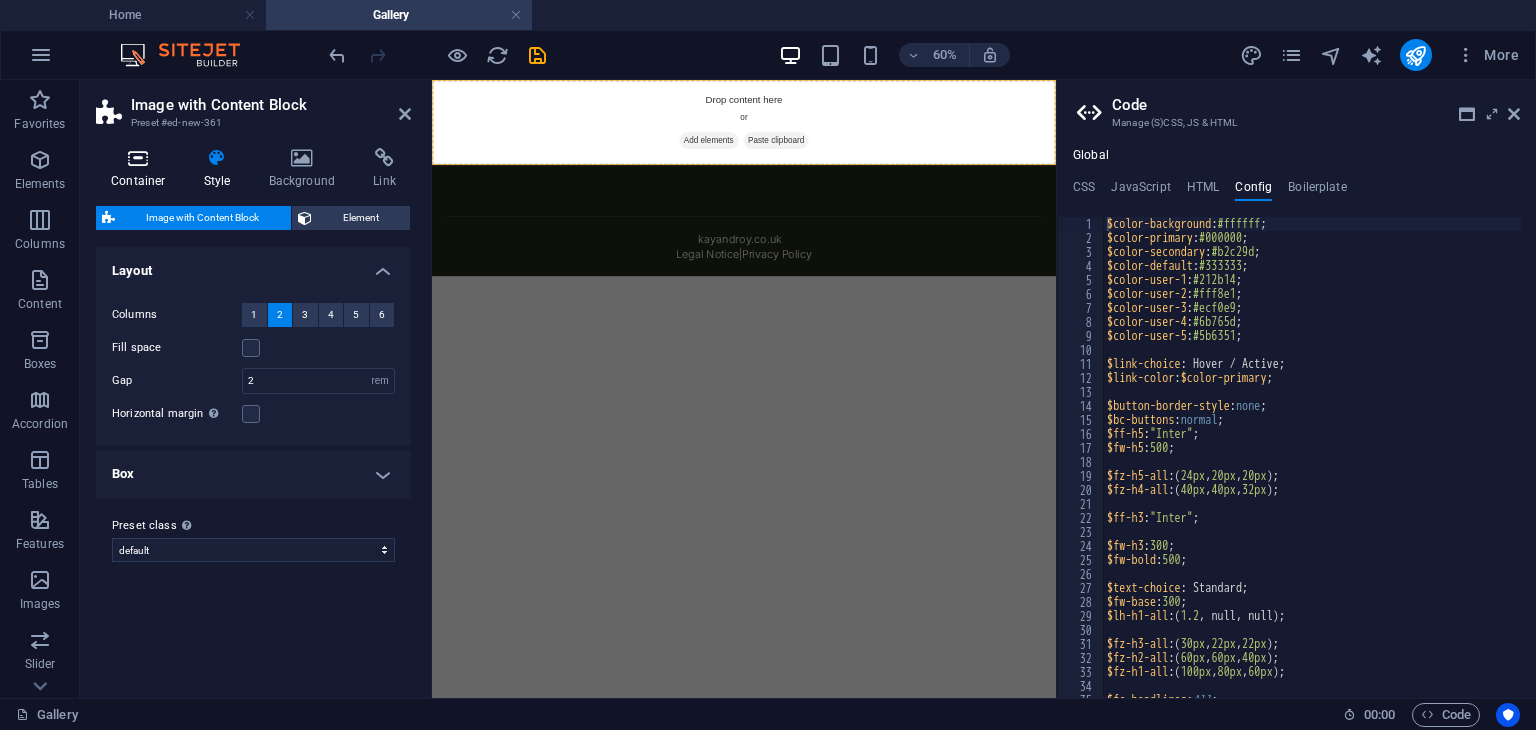 click at bounding box center (138, 158) 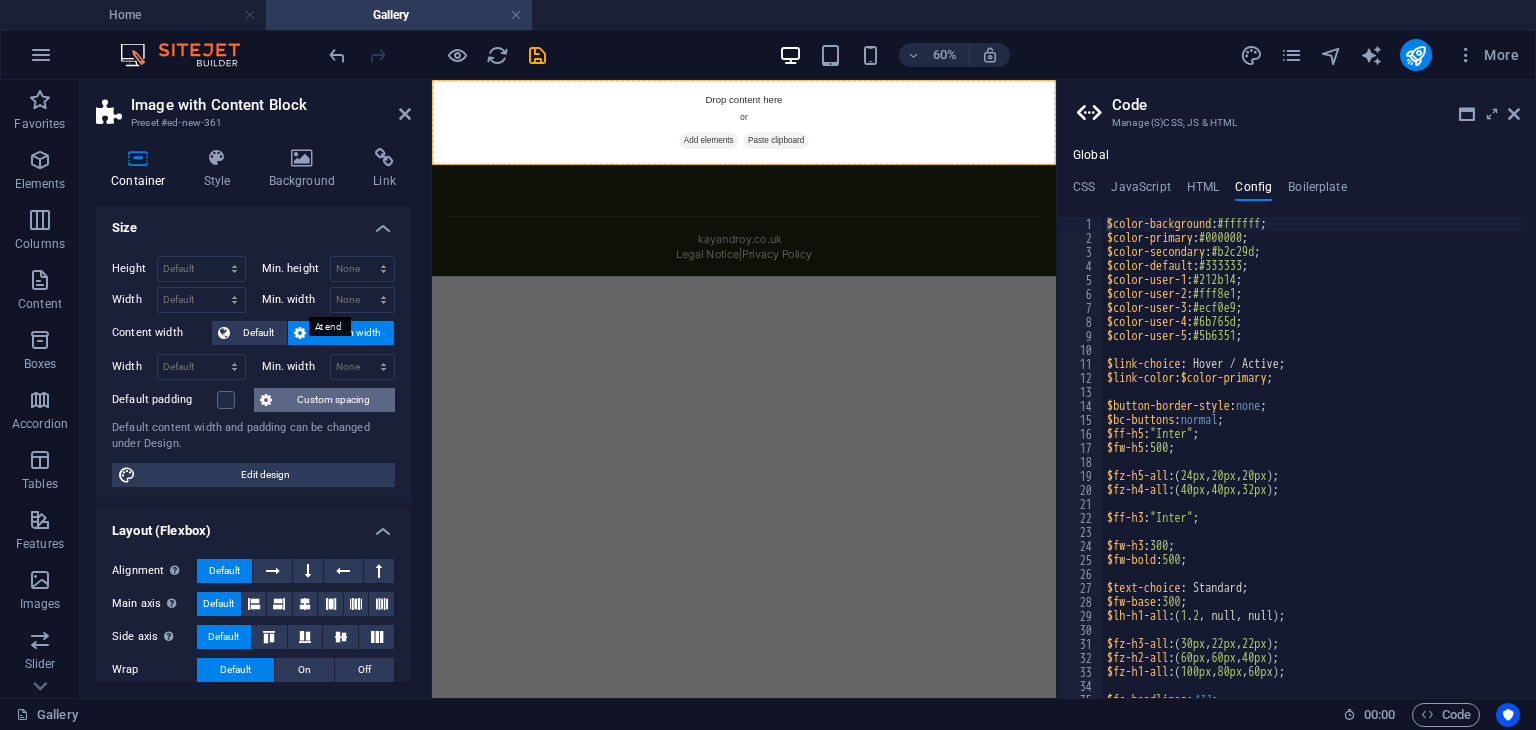 scroll, scrollTop: 0, scrollLeft: 0, axis: both 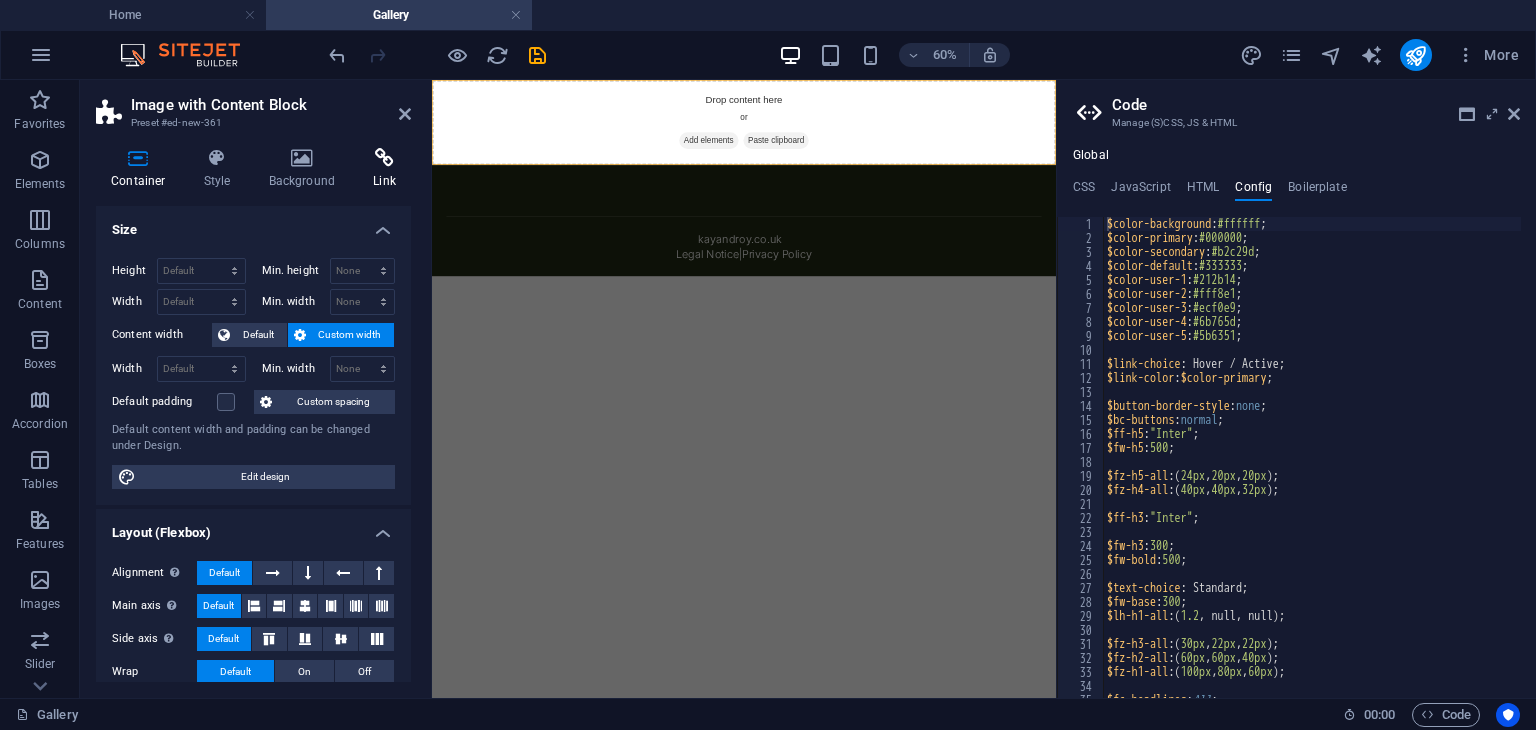 click at bounding box center [384, 158] 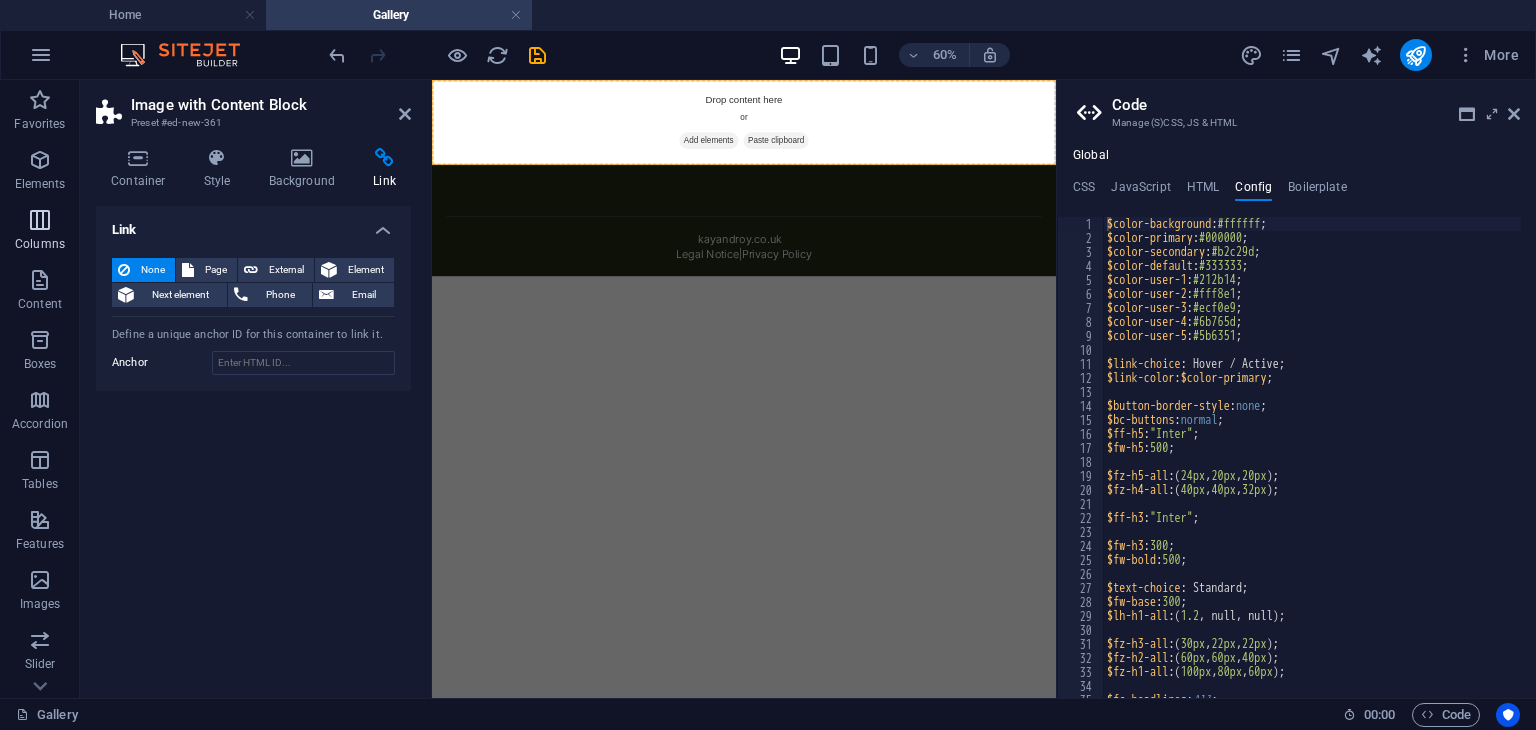 click on "Columns" at bounding box center [40, 232] 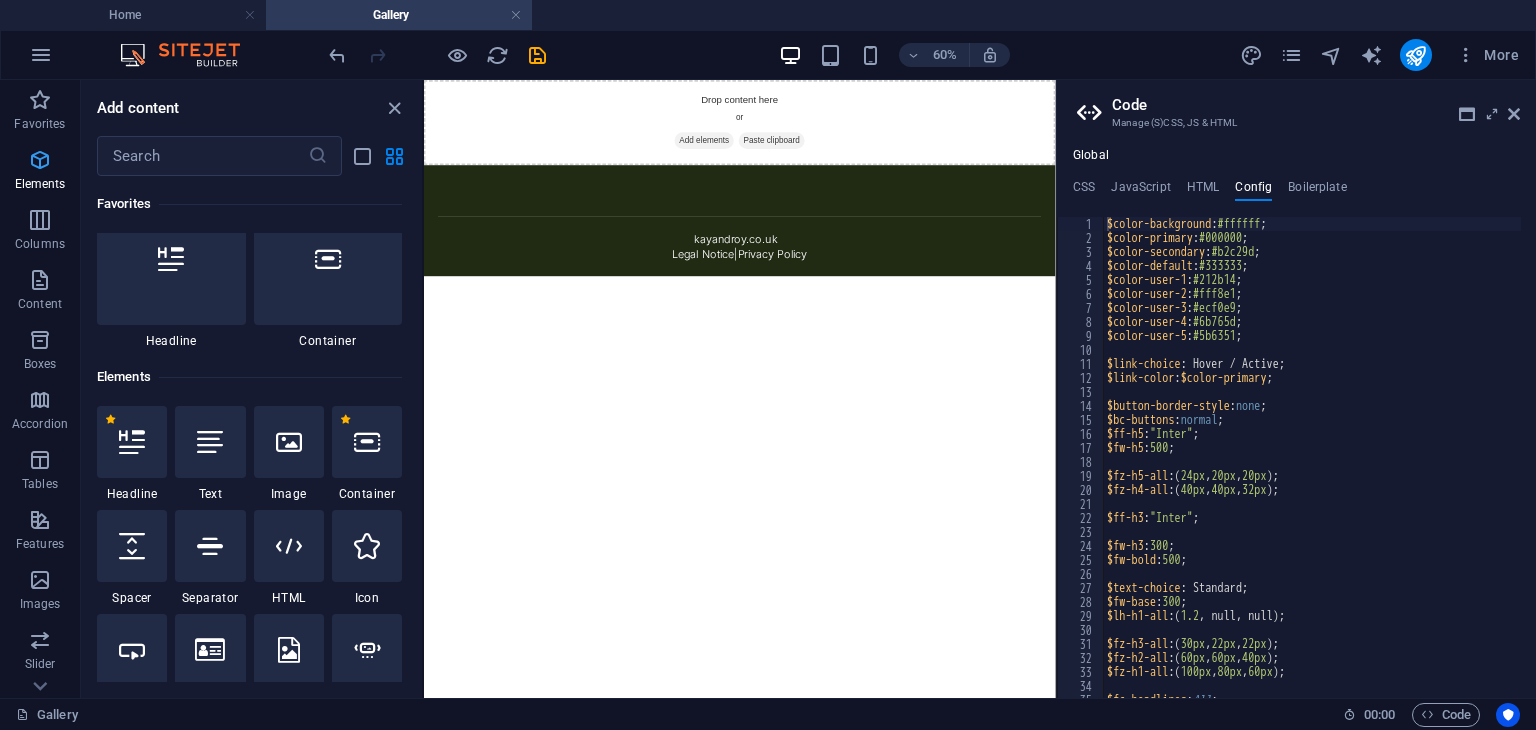 scroll, scrollTop: 280, scrollLeft: 0, axis: vertical 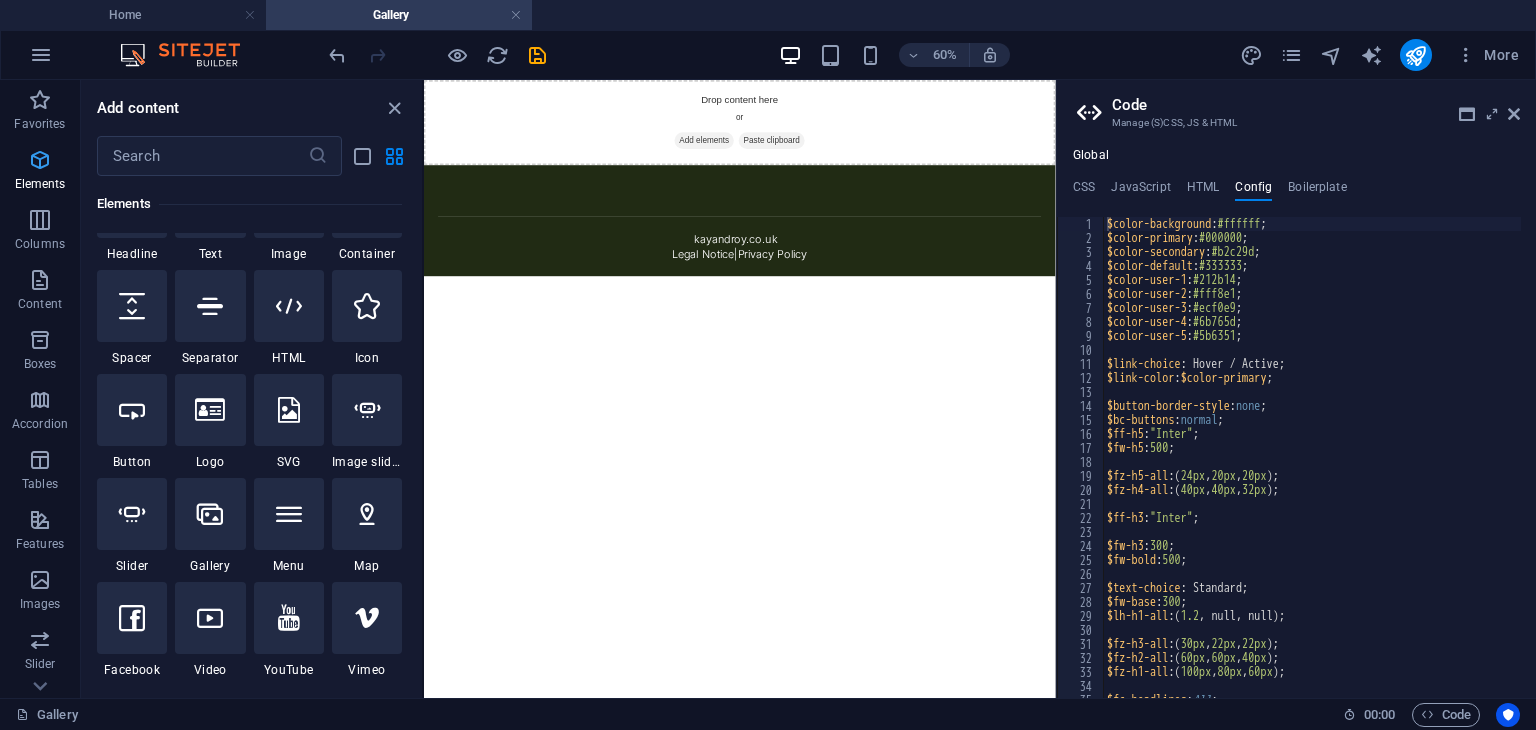 click on "Elements" at bounding box center [40, 184] 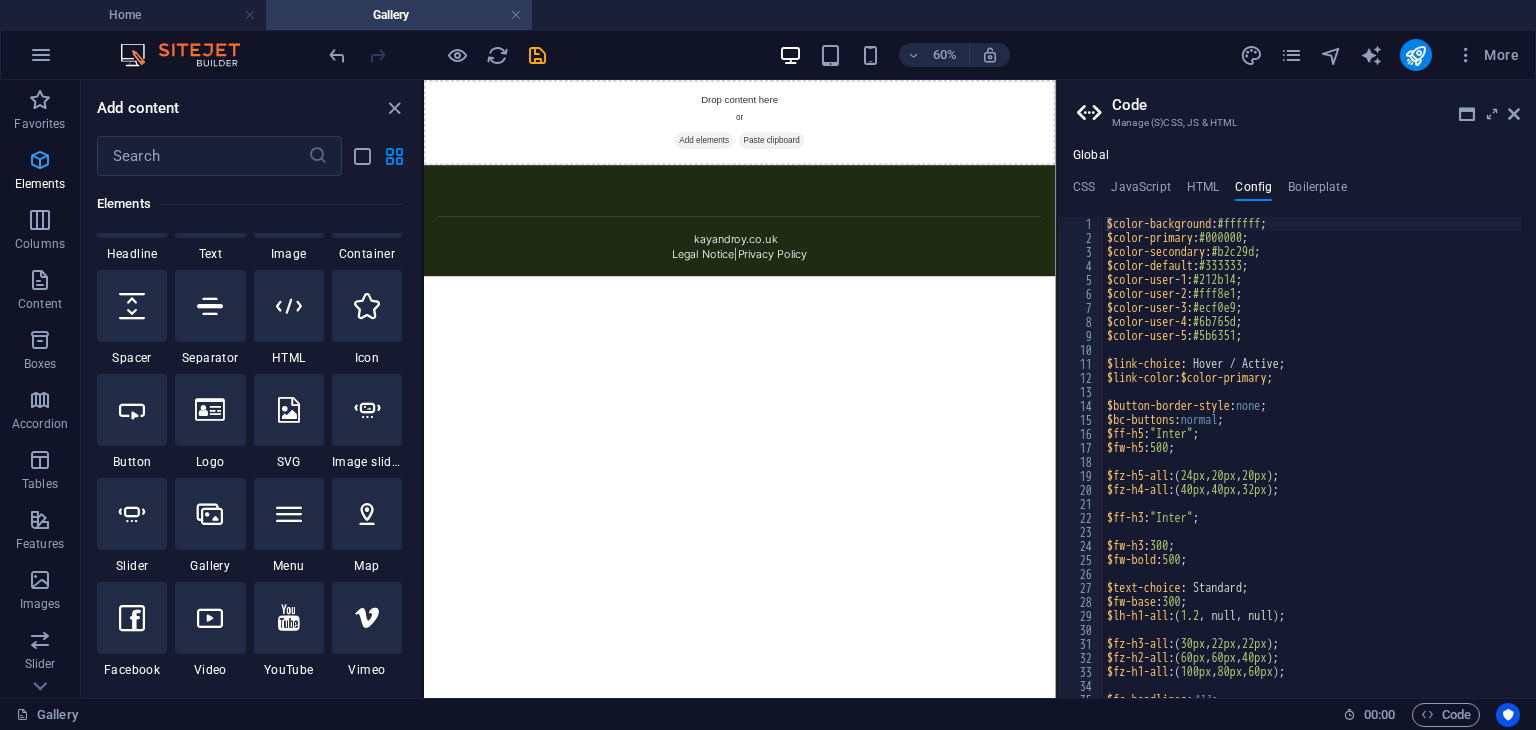 click on "Elements" at bounding box center (40, 172) 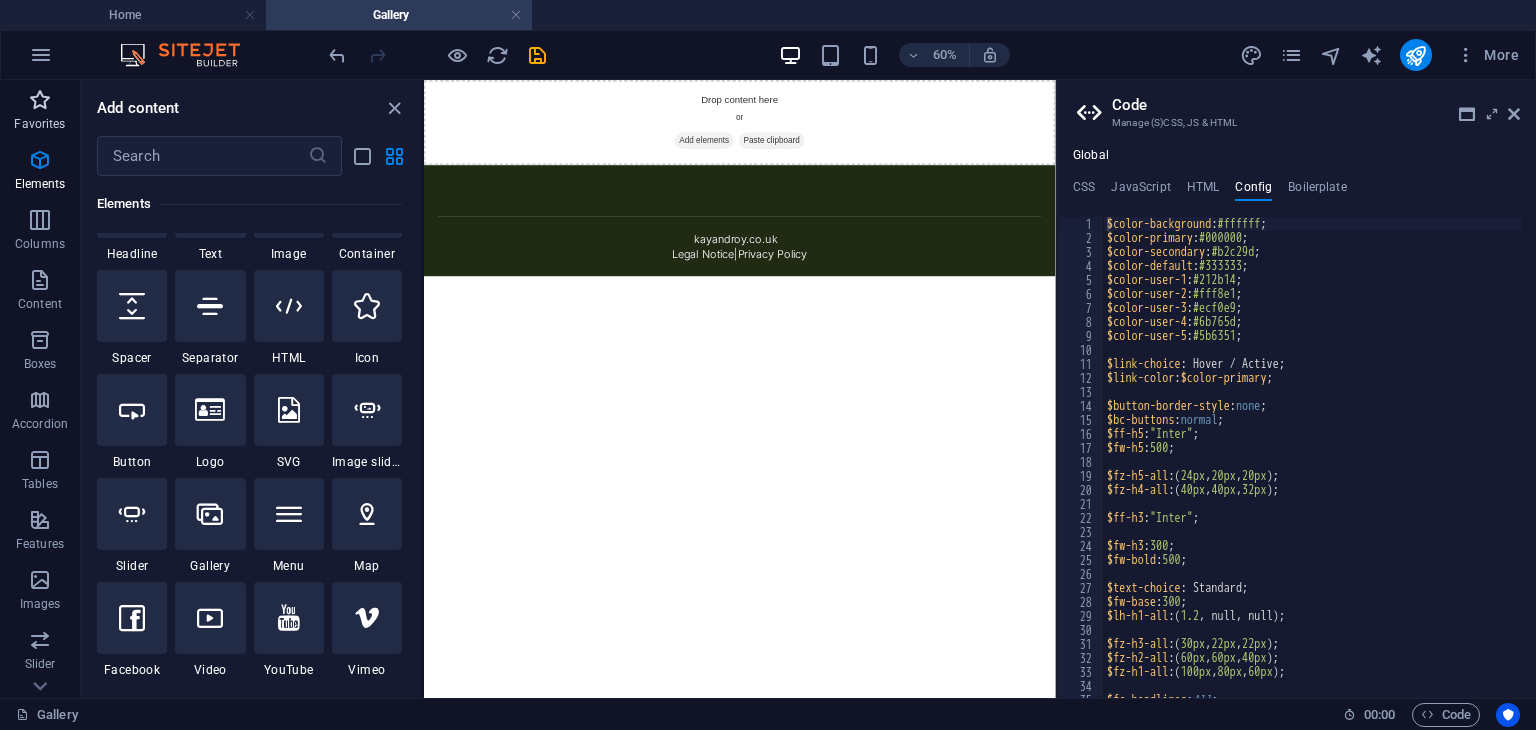 click on "Favorites" at bounding box center [39, 124] 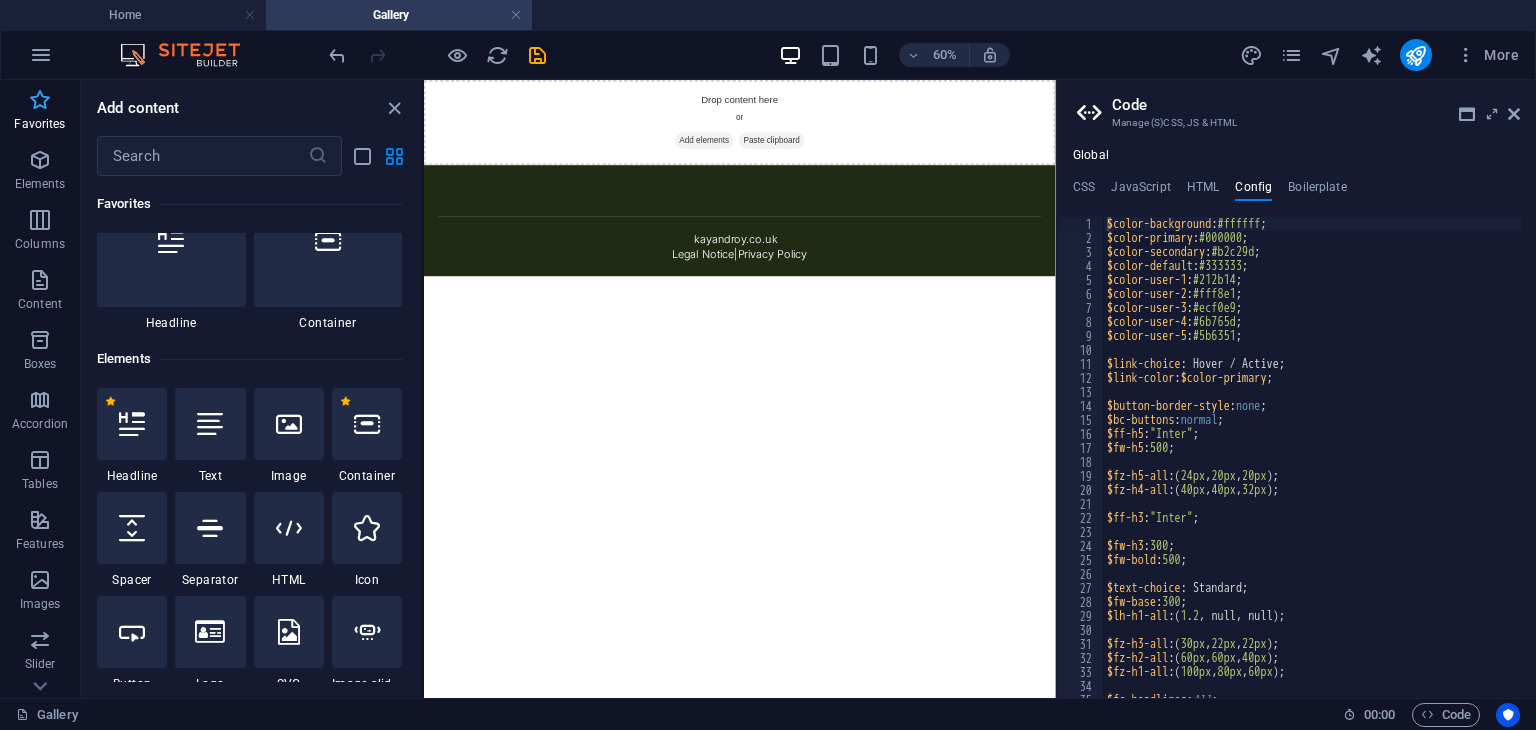scroll, scrollTop: 0, scrollLeft: 0, axis: both 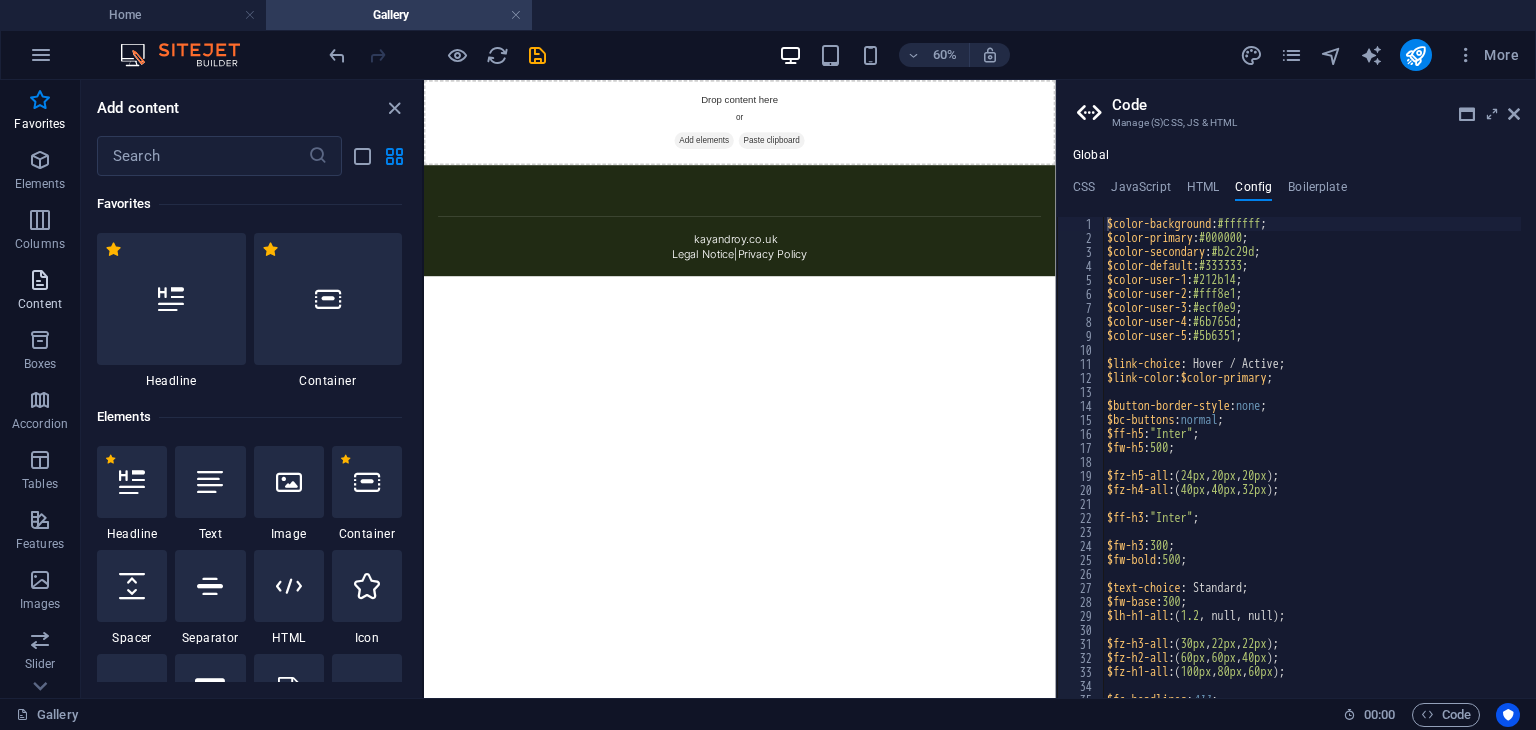 click at bounding box center [40, 280] 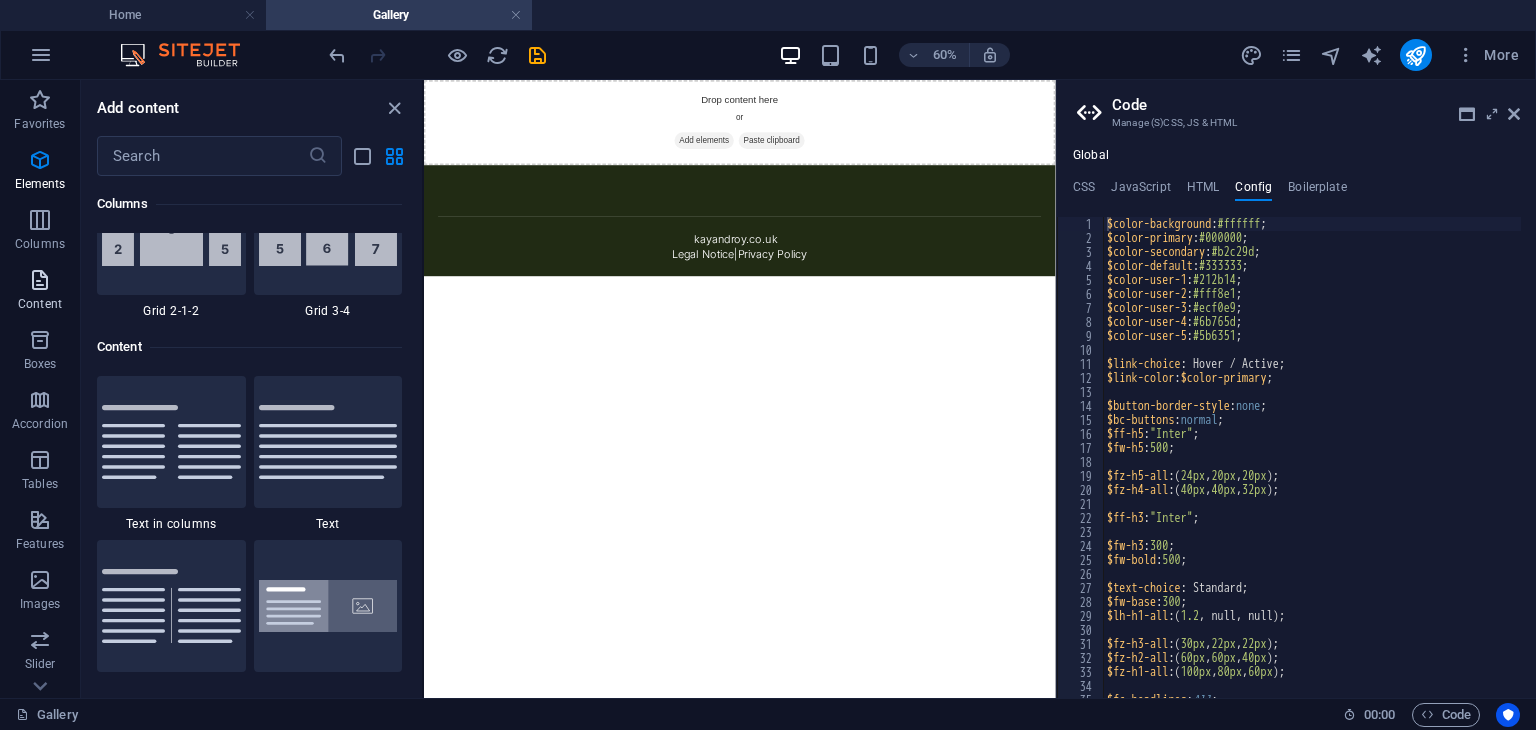 scroll, scrollTop: 3499, scrollLeft: 0, axis: vertical 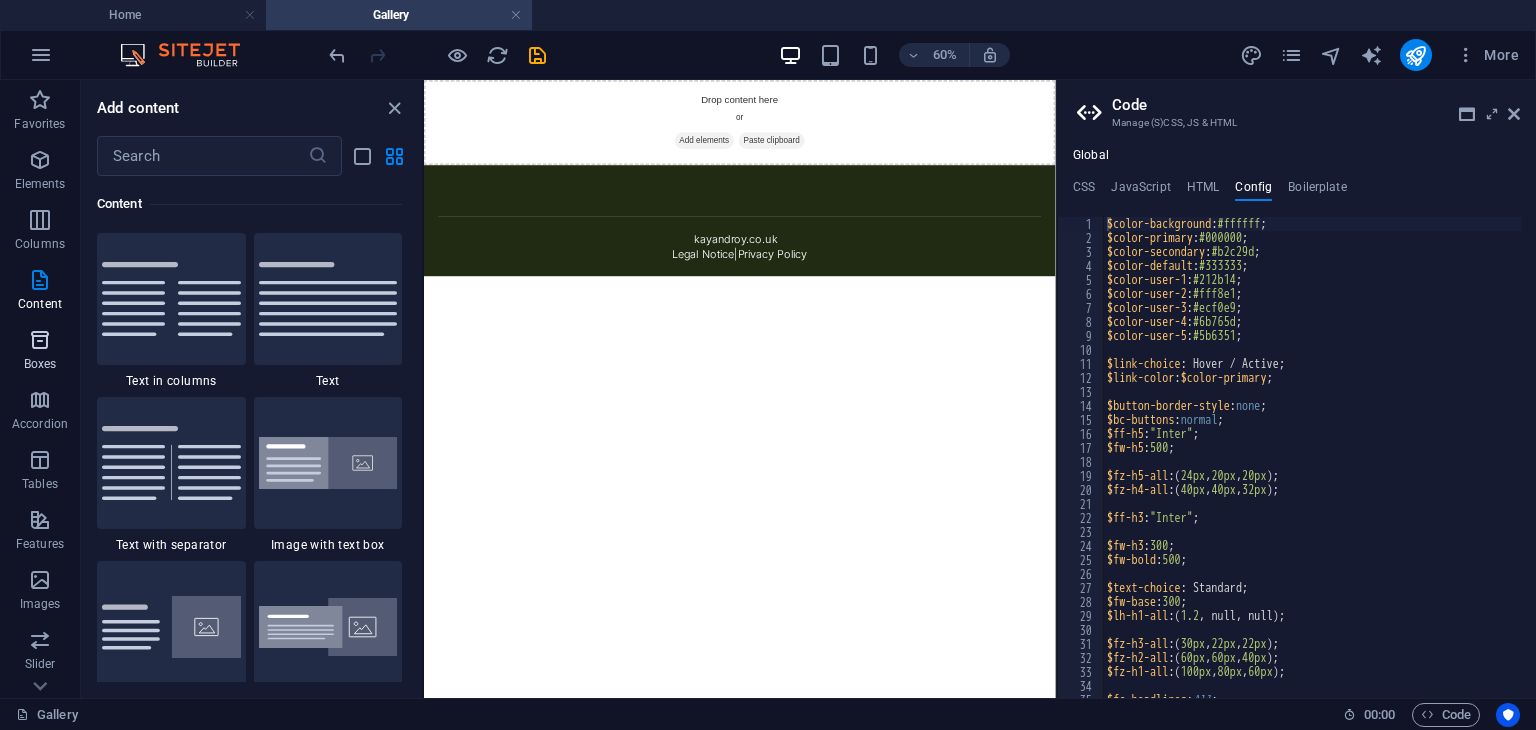 click at bounding box center [40, 340] 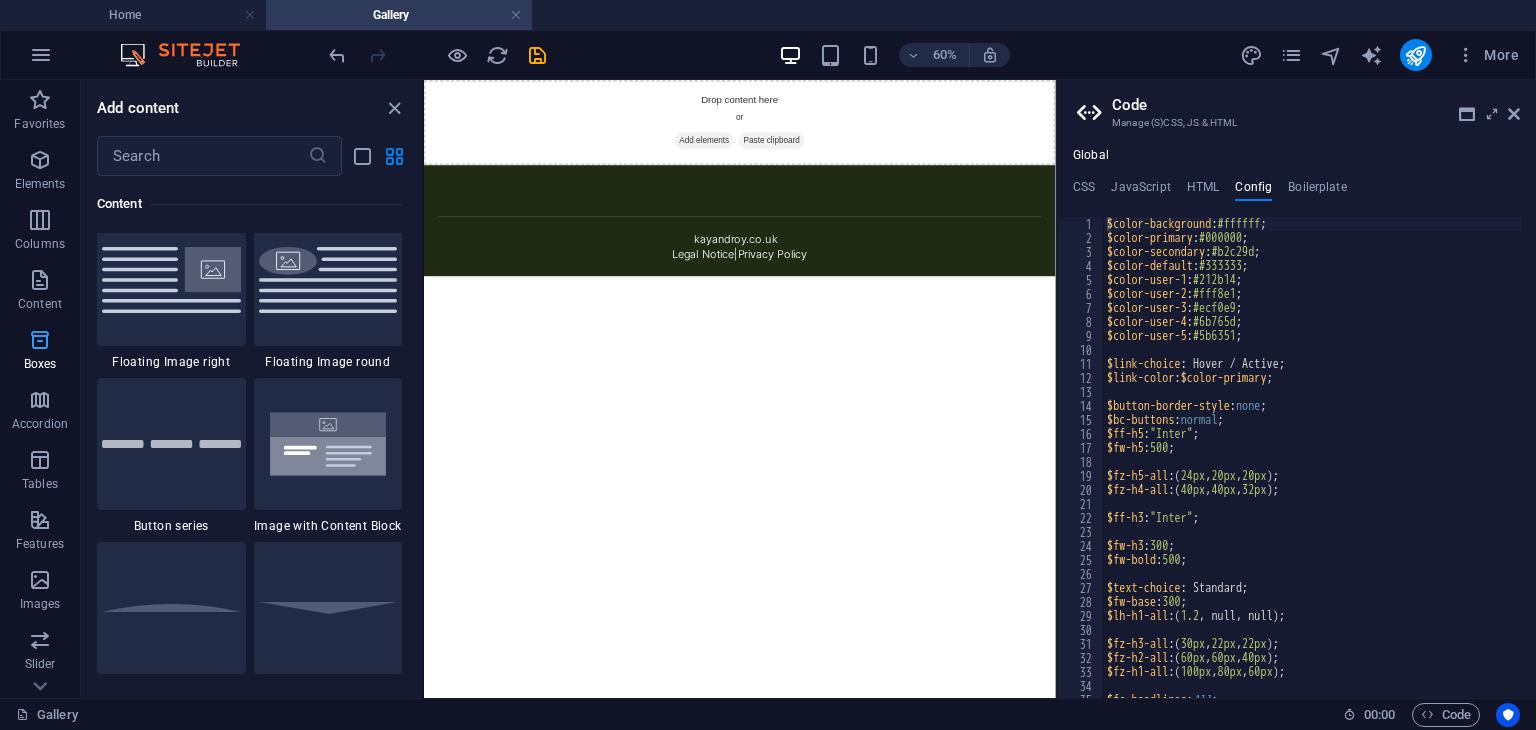 scroll, scrollTop: 5516, scrollLeft: 0, axis: vertical 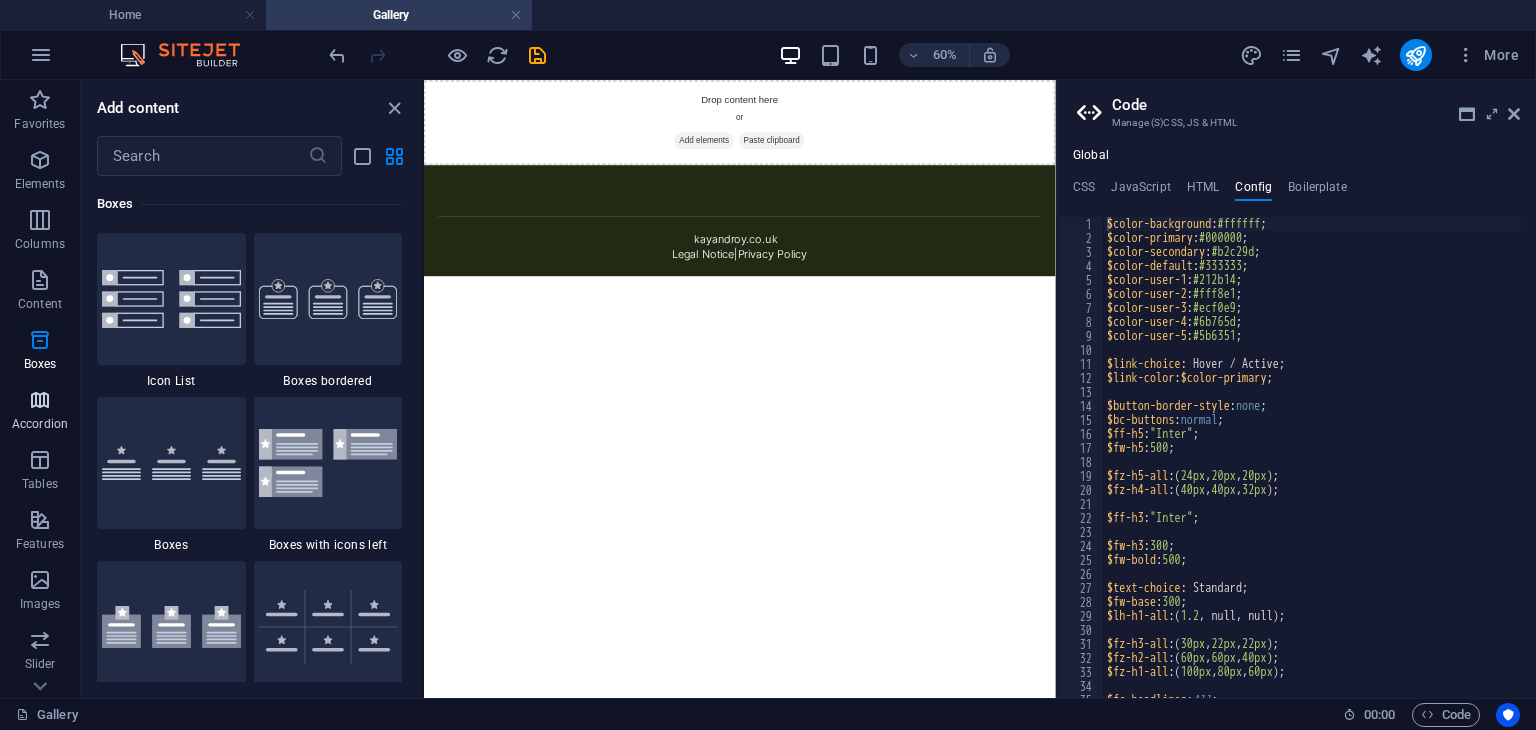 click at bounding box center (40, 400) 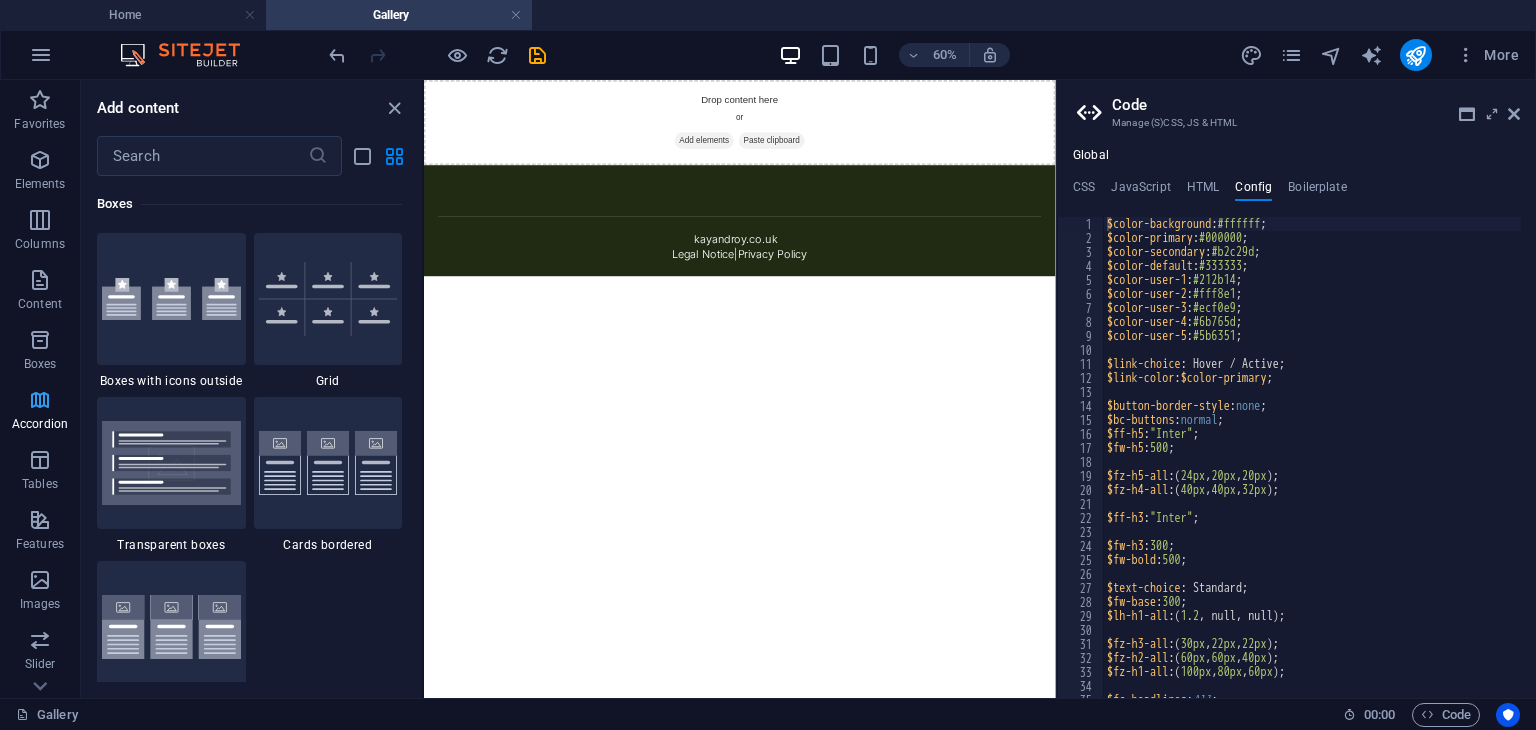 scroll, scrollTop: 6384, scrollLeft: 0, axis: vertical 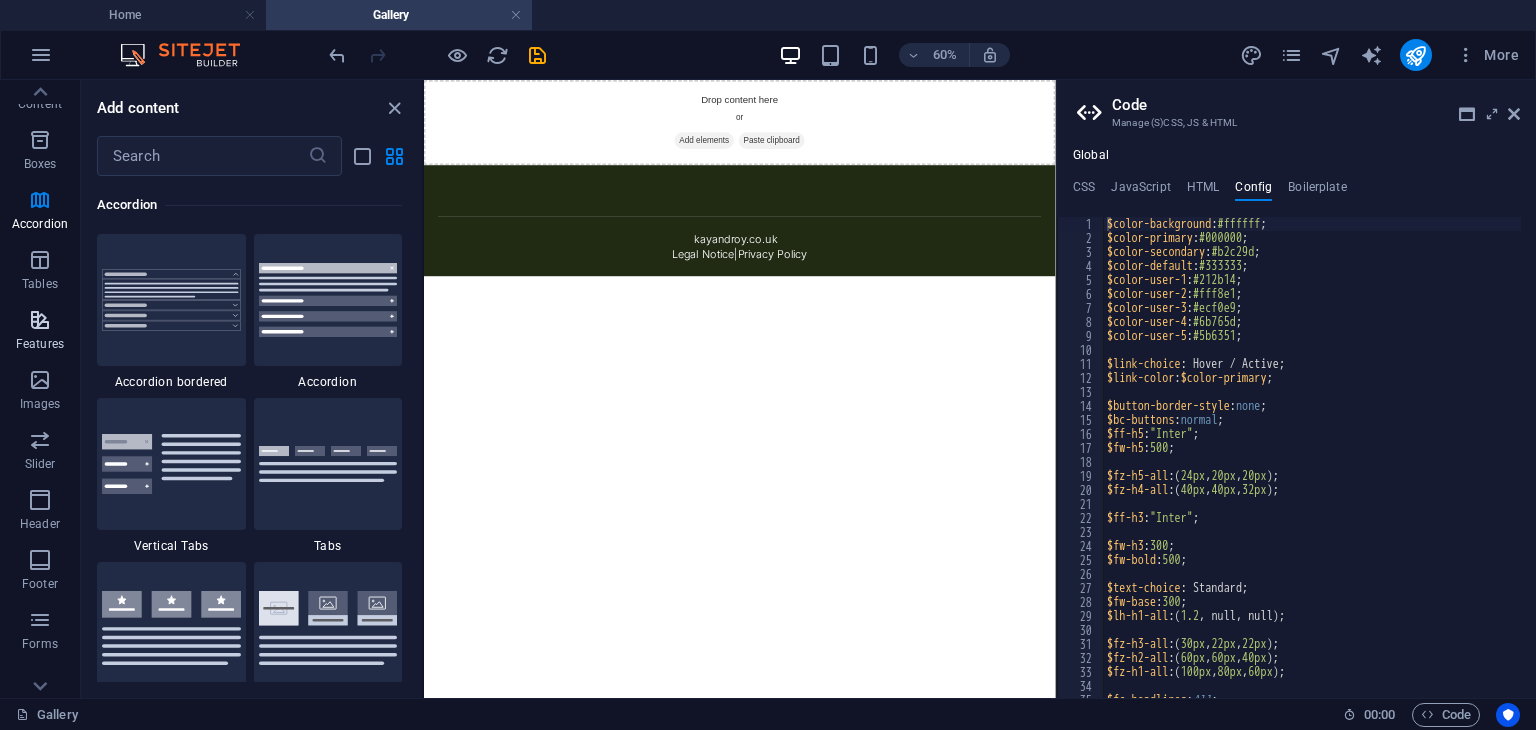 click on "Features" at bounding box center [40, 344] 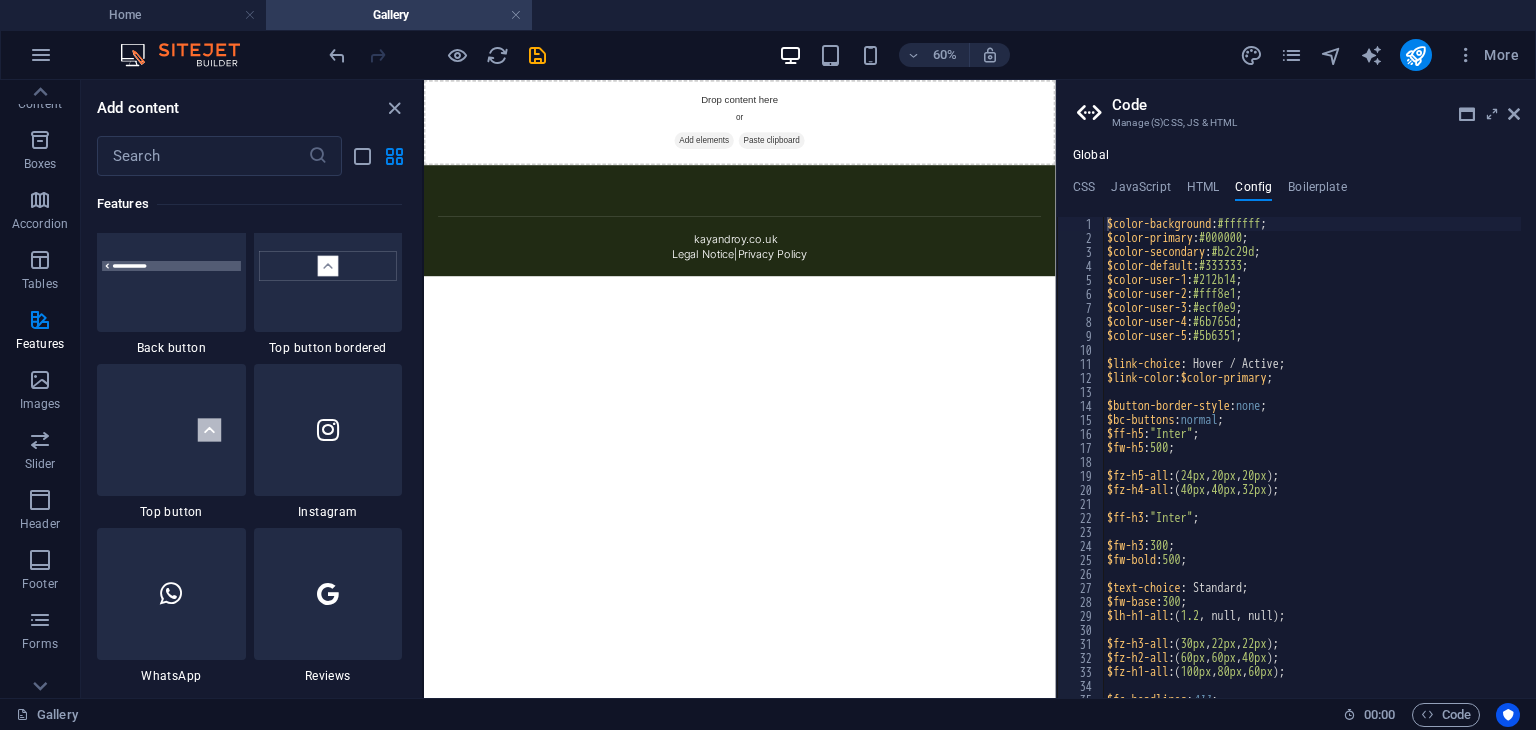 scroll, scrollTop: 9495, scrollLeft: 0, axis: vertical 